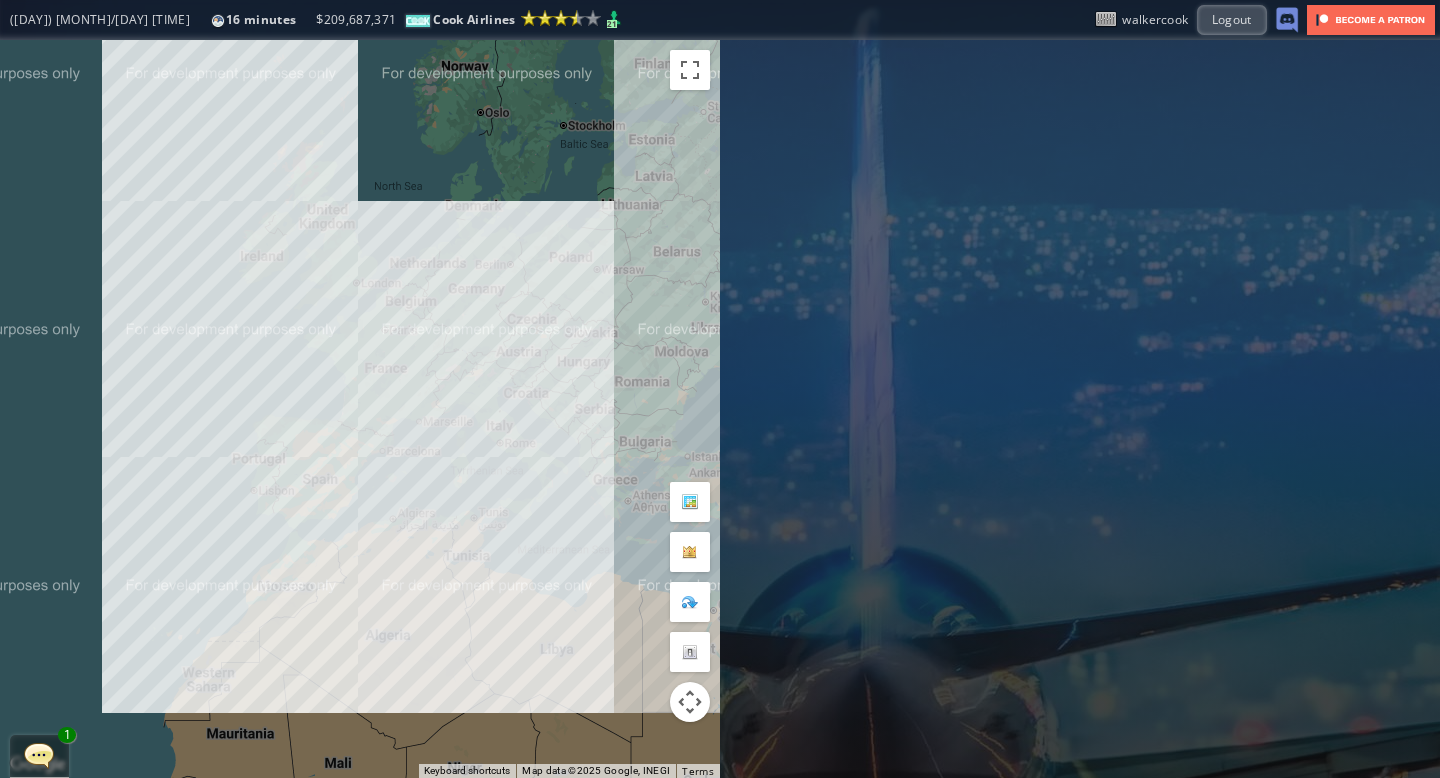 scroll, scrollTop: 0, scrollLeft: 0, axis: both 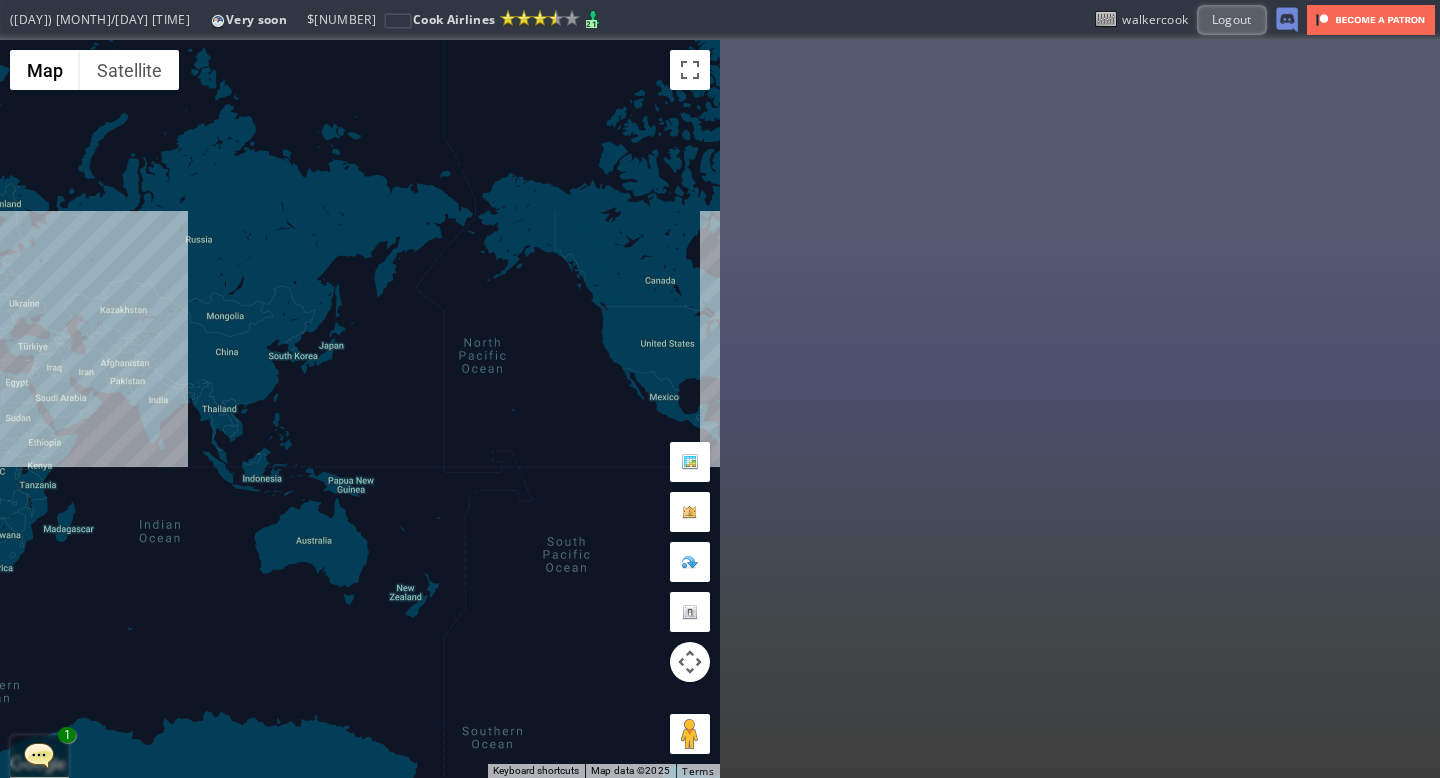 click at bounding box center (39, 755) 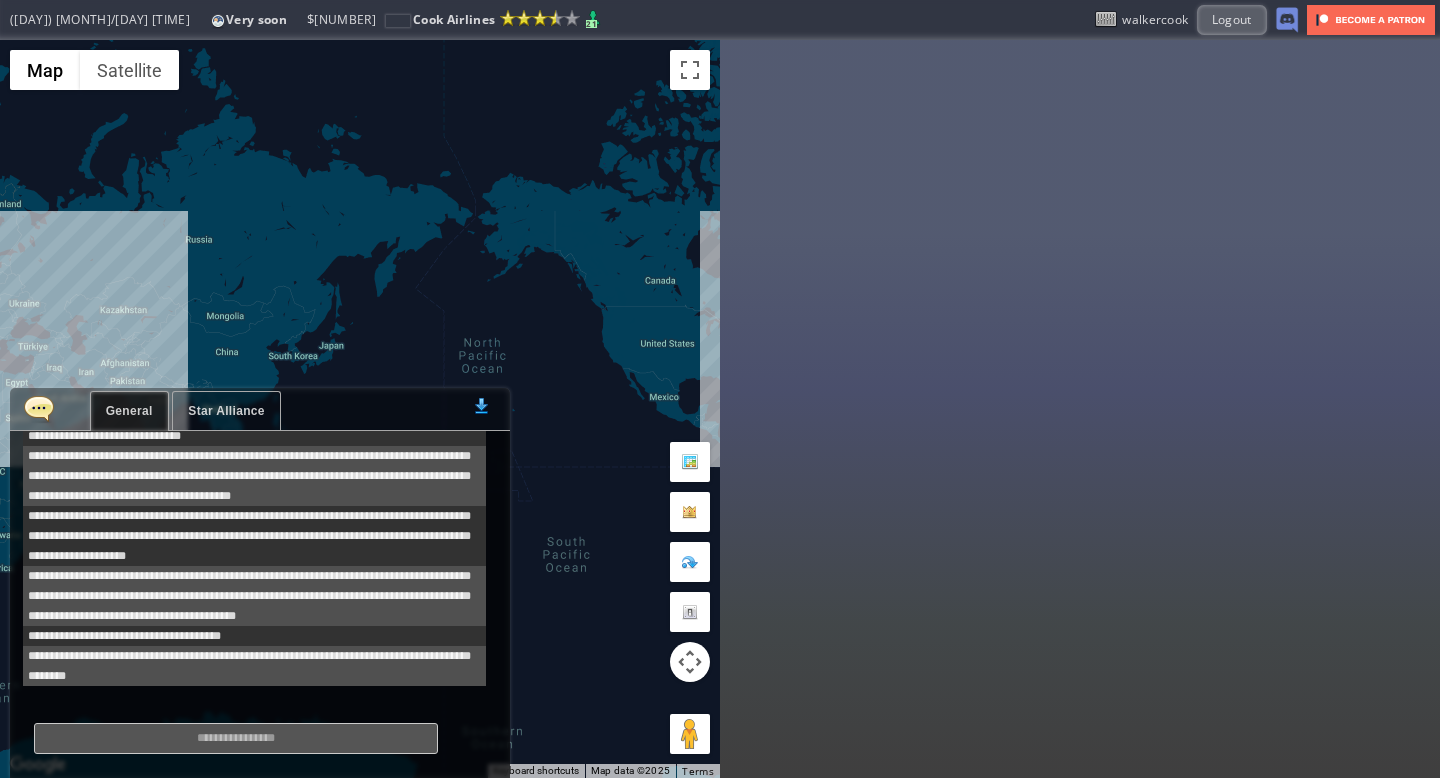click at bounding box center [39, 408] 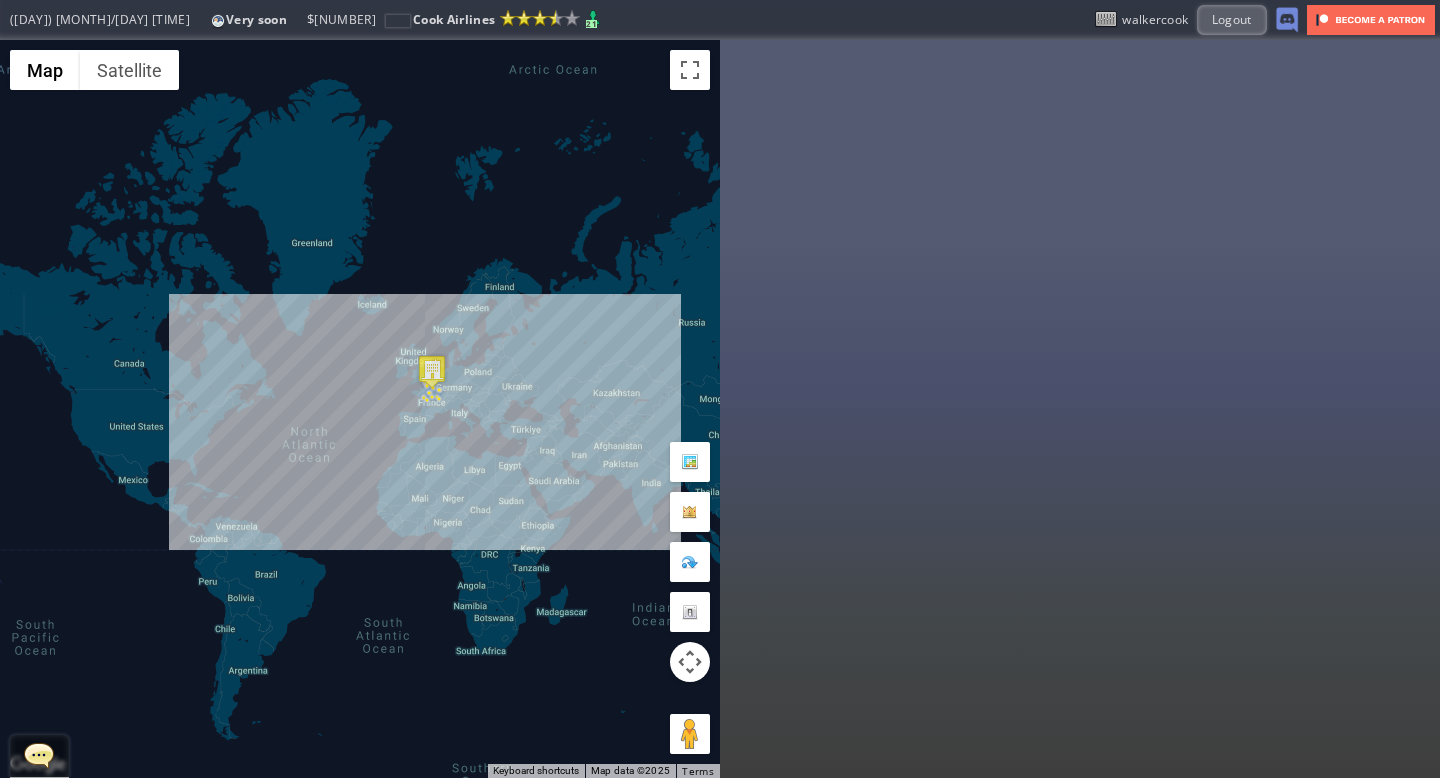 click on "To navigate, press the arrow keys." at bounding box center (360, 409) 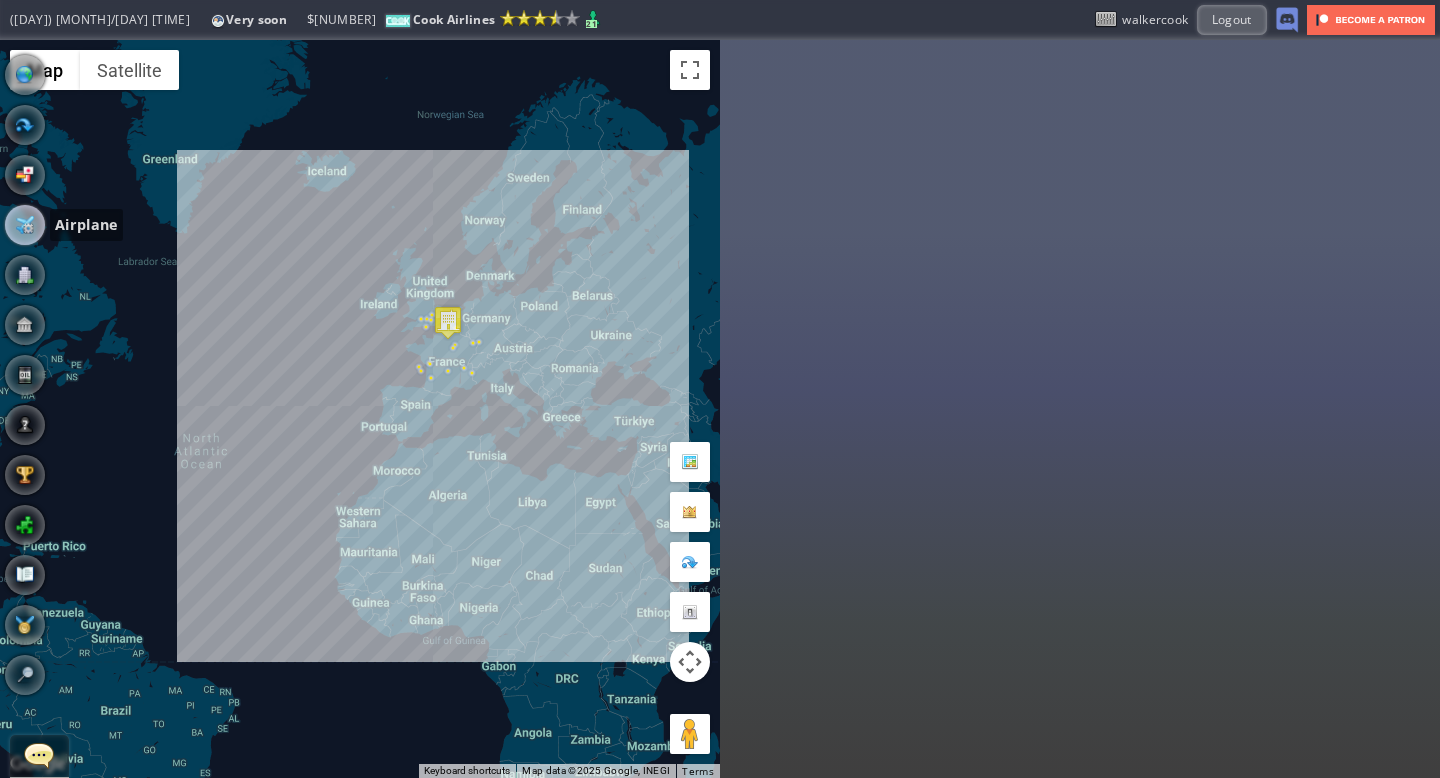 click at bounding box center [25, 225] 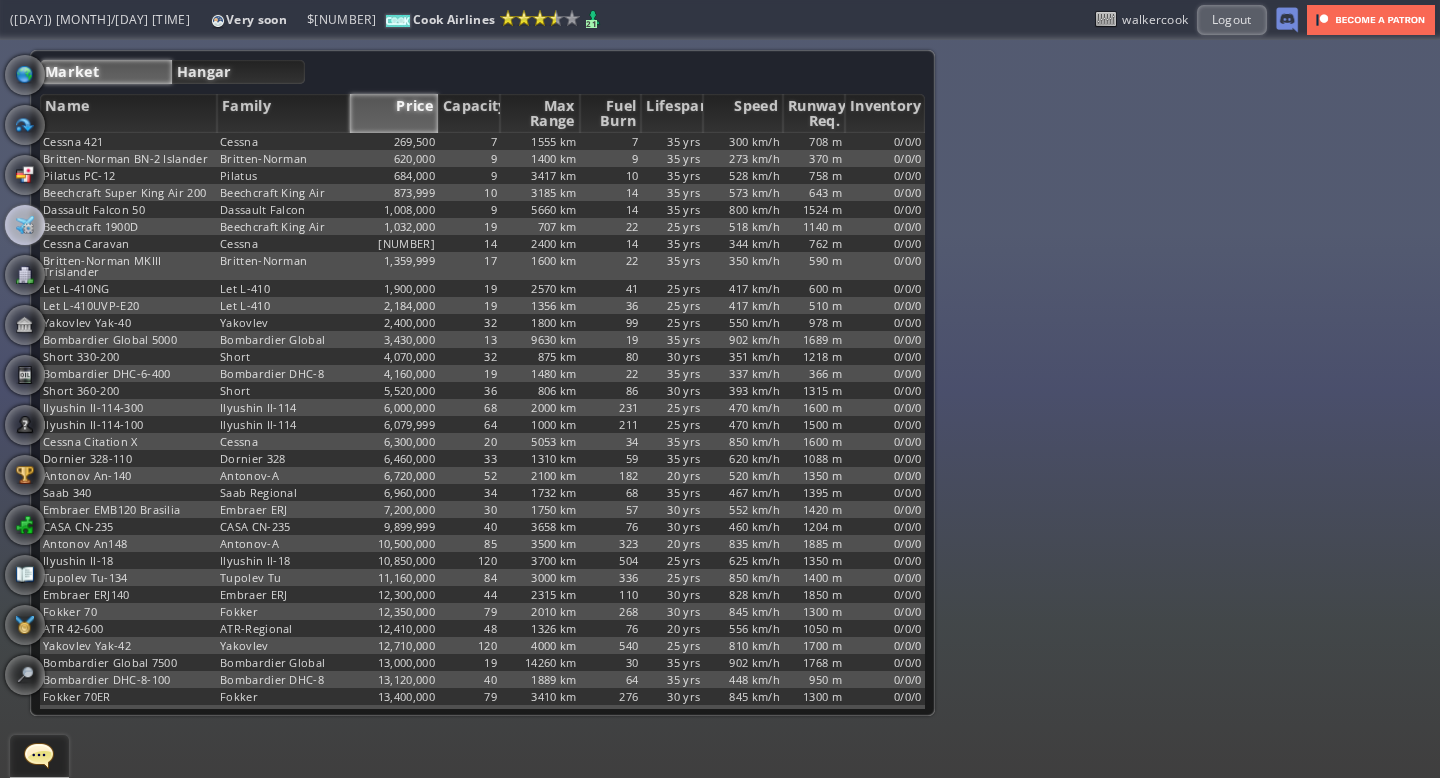 click on "Hangar" at bounding box center [239, 72] 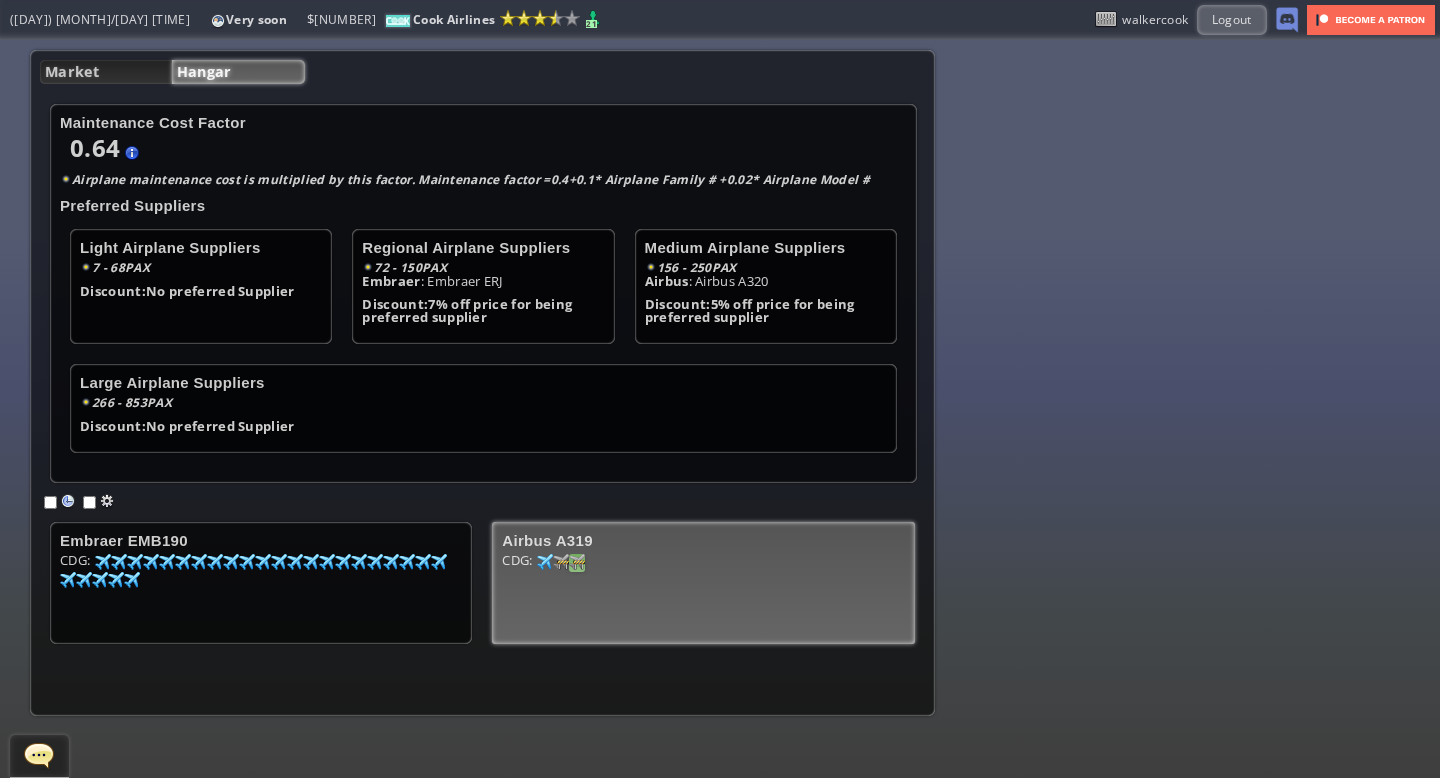 click at bounding box center [103, 562] 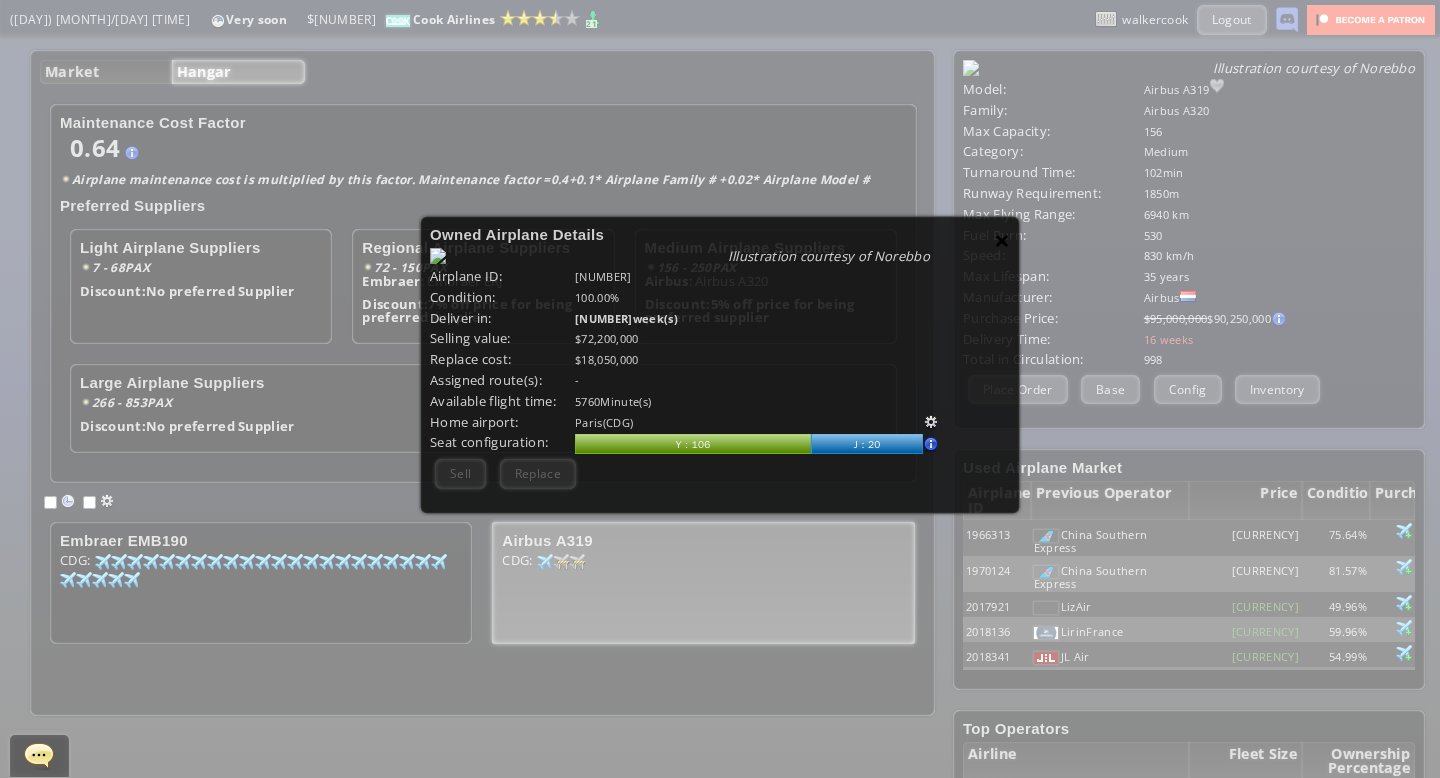 click on "×" at bounding box center [1002, 240] 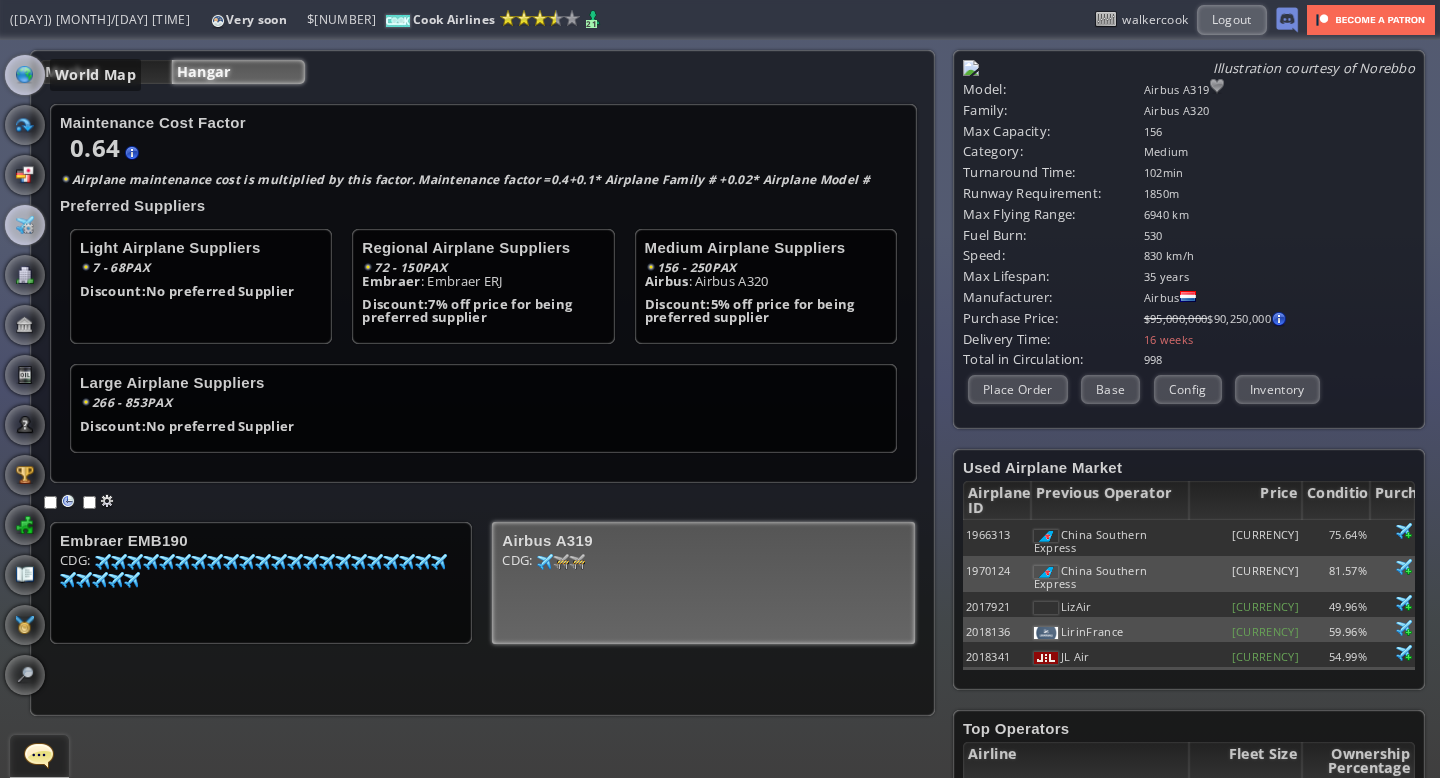 click at bounding box center [25, 75] 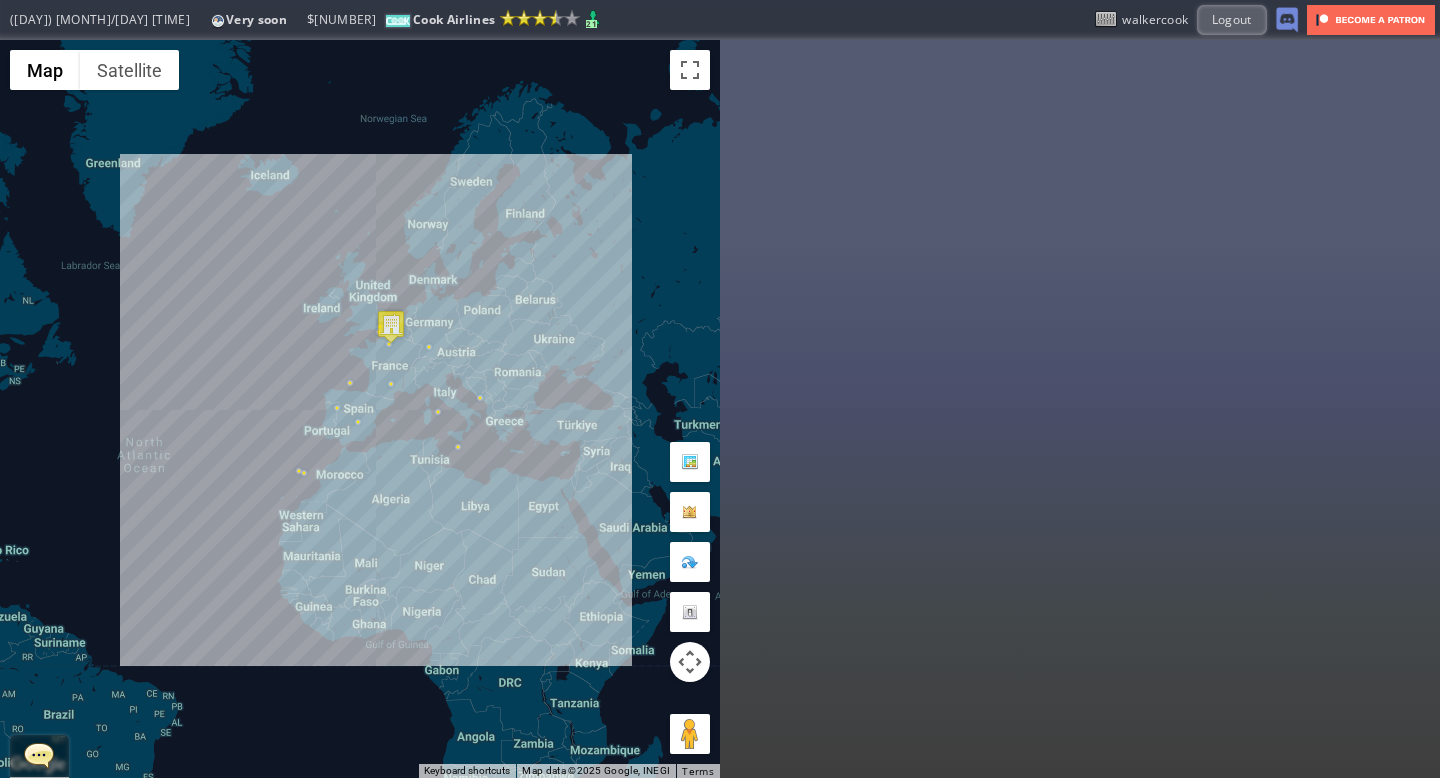 drag, startPoint x: 300, startPoint y: 369, endPoint x: 240, endPoint y: 373, distance: 60.133186 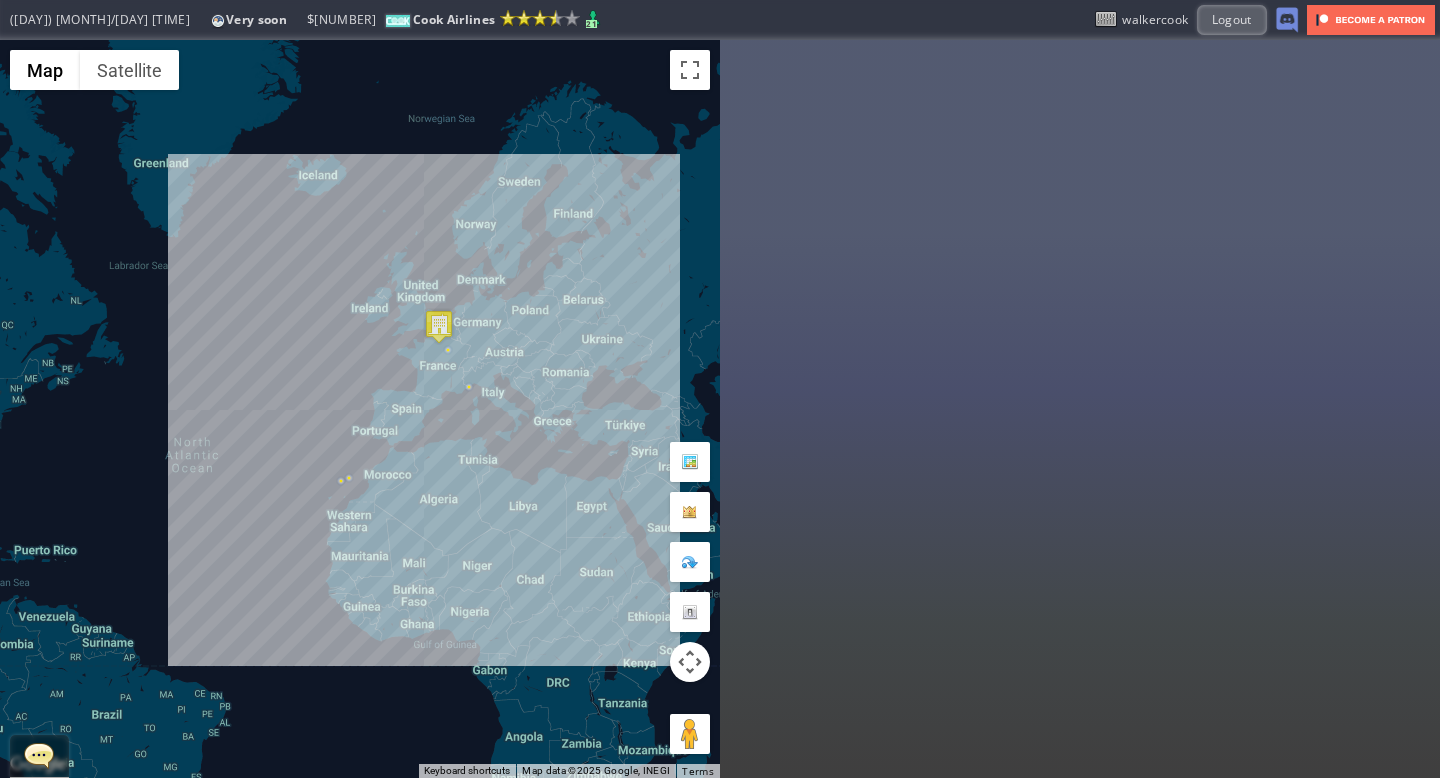 drag, startPoint x: 240, startPoint y: 373, endPoint x: 297, endPoint y: 372, distance: 57.00877 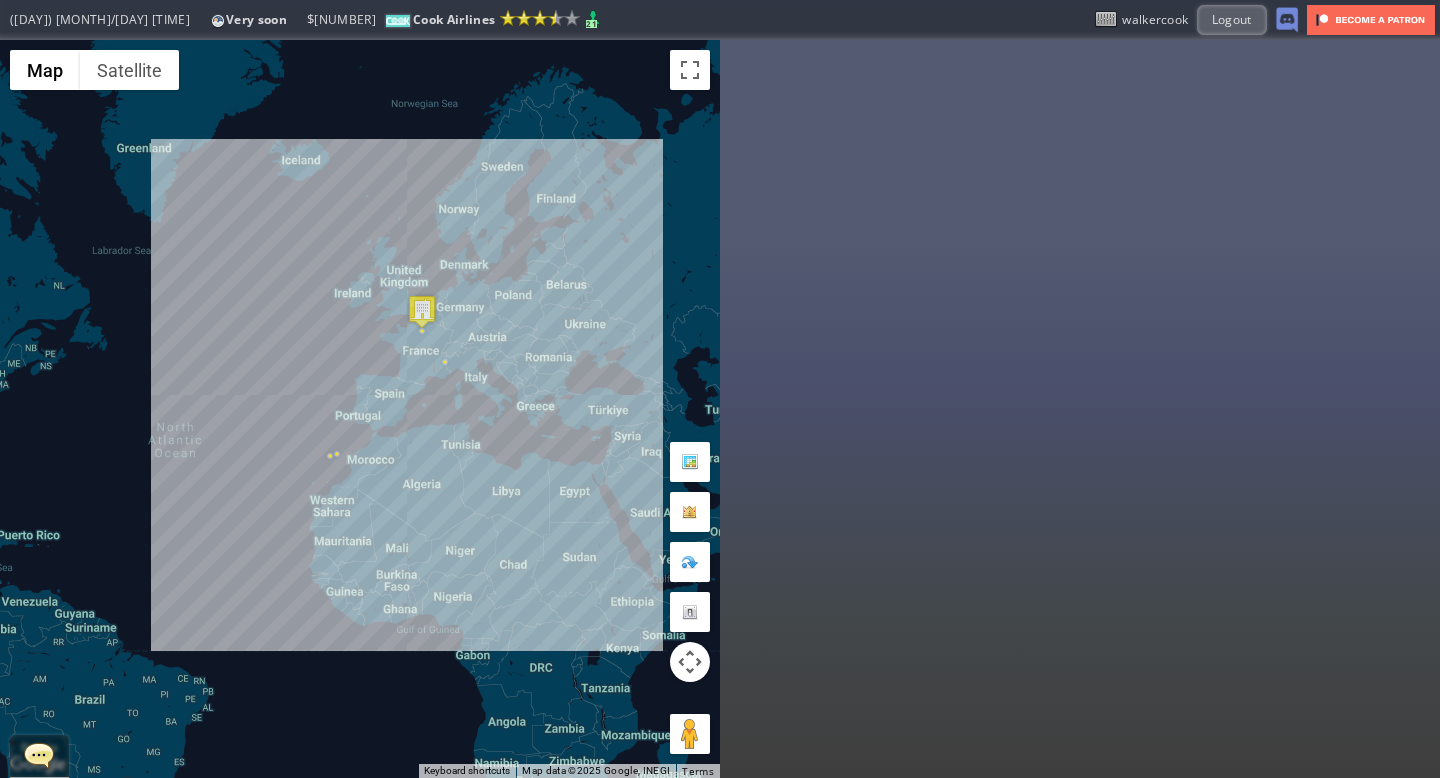 drag, startPoint x: 297, startPoint y: 372, endPoint x: 278, endPoint y: 358, distance: 23.600847 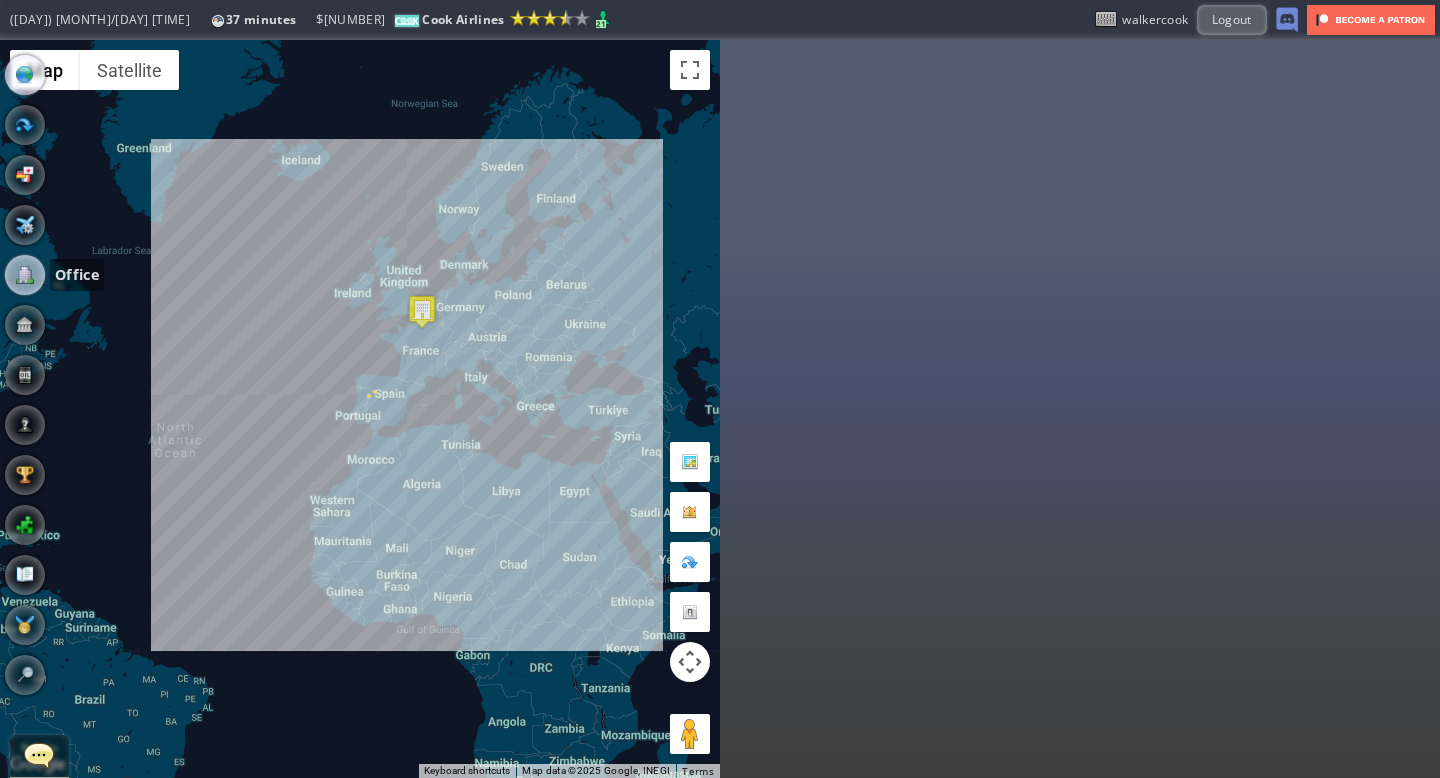 click at bounding box center [25, 275] 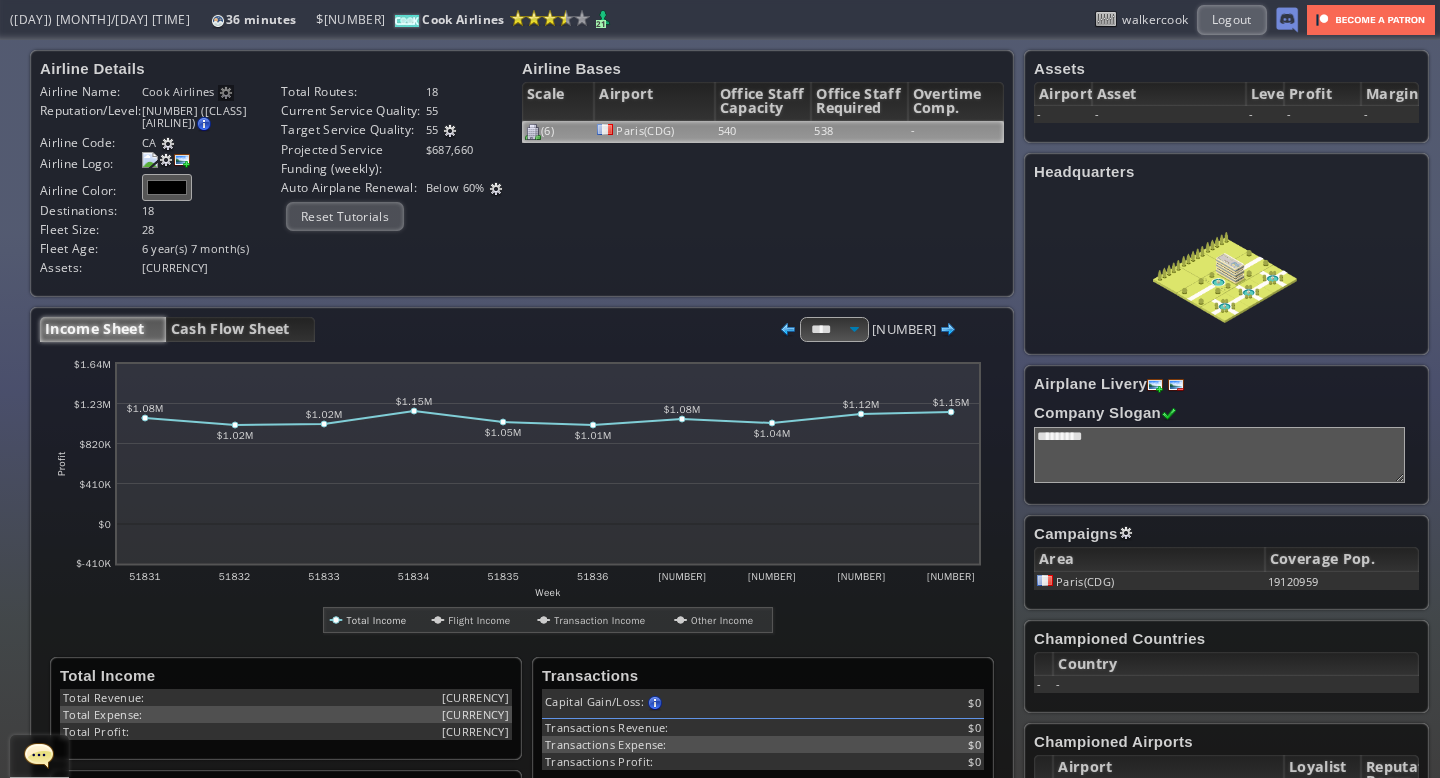 click on "540" at bounding box center [763, 132] 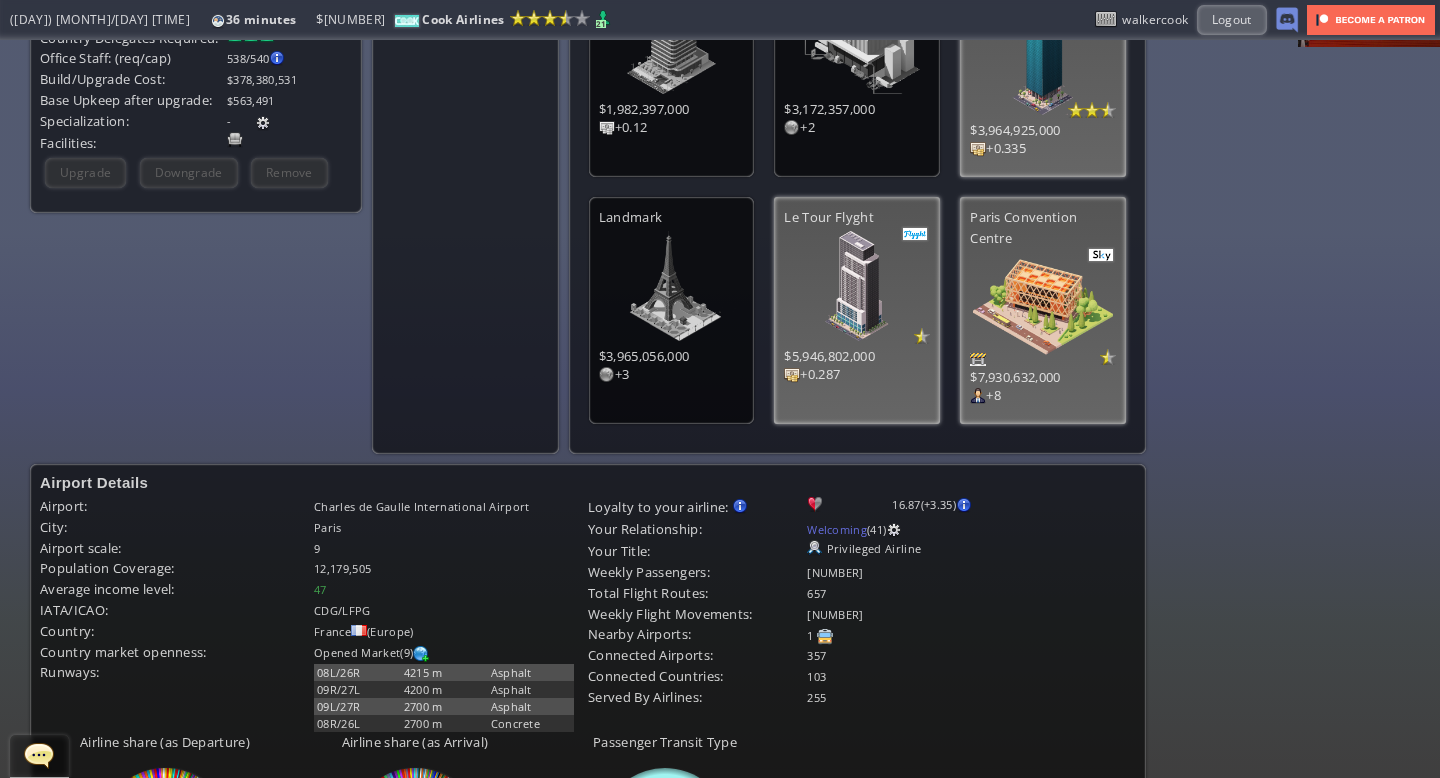 scroll, scrollTop: 0, scrollLeft: 0, axis: both 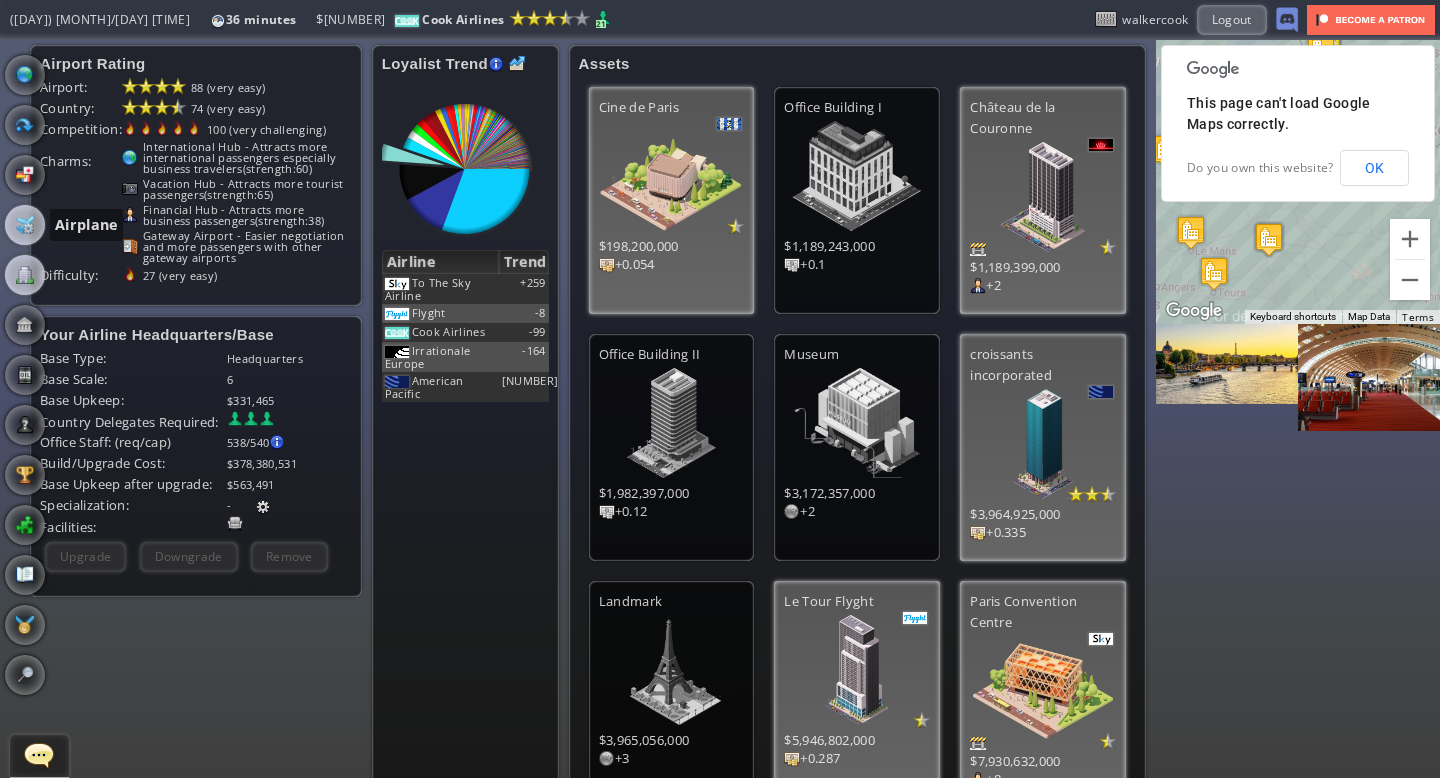 click at bounding box center (25, 225) 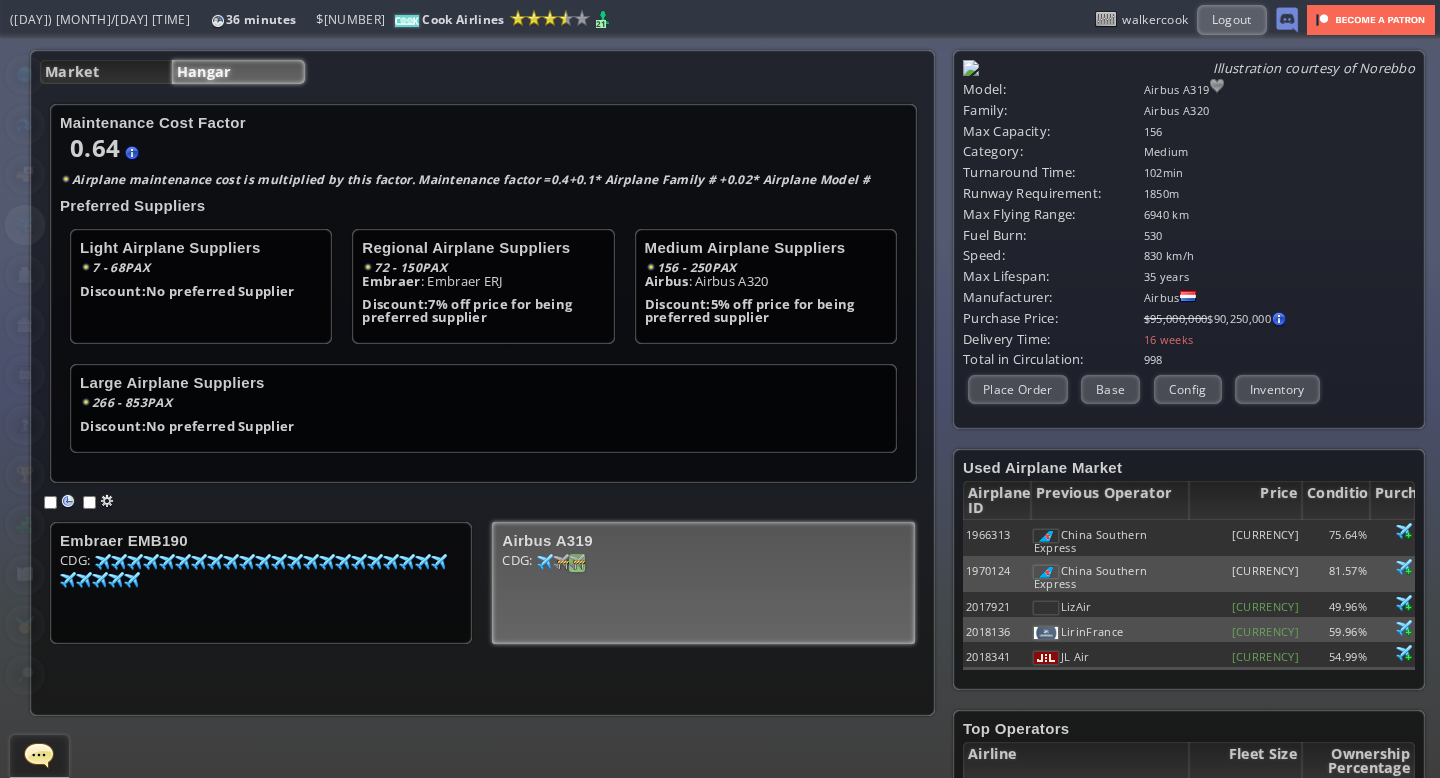 click at bounding box center [103, 562] 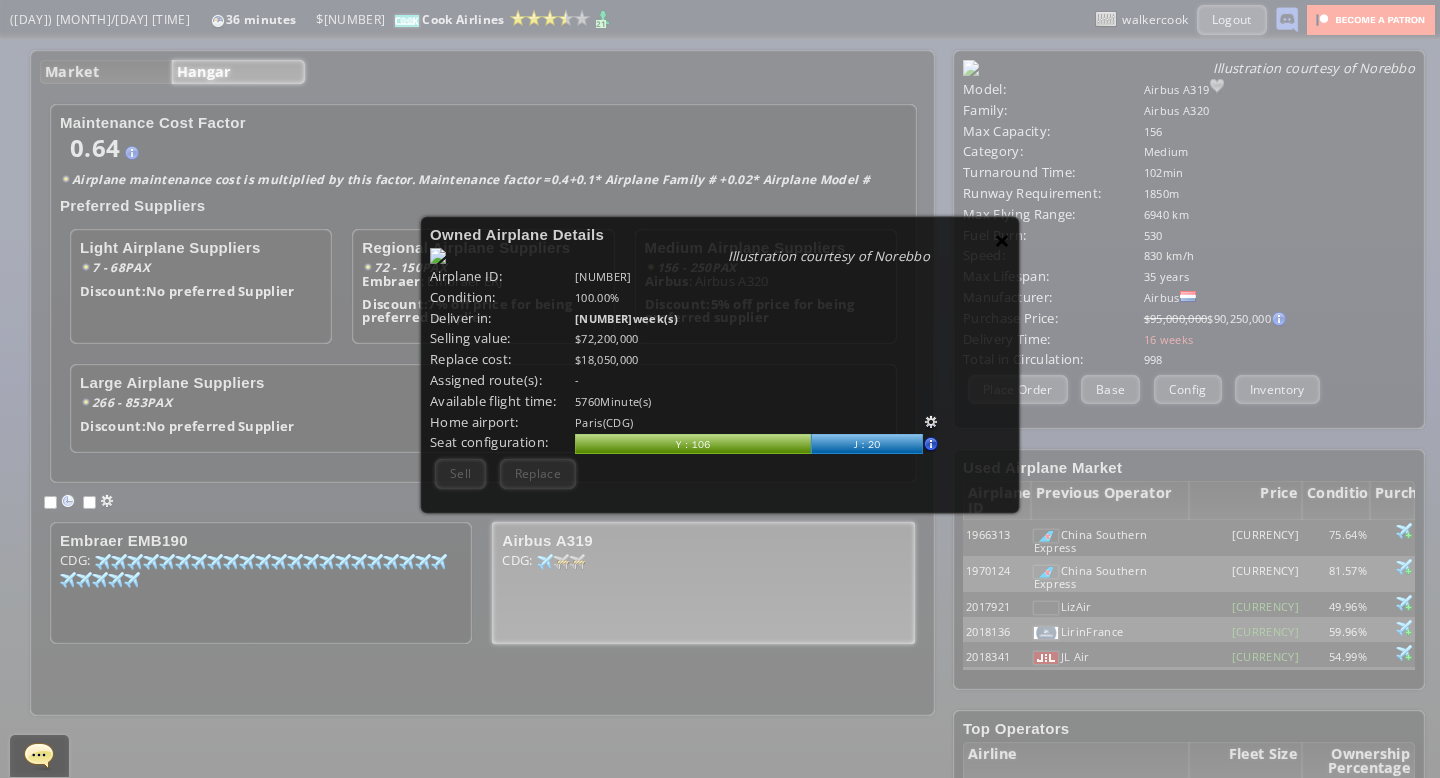 click on "×" at bounding box center (1002, 240) 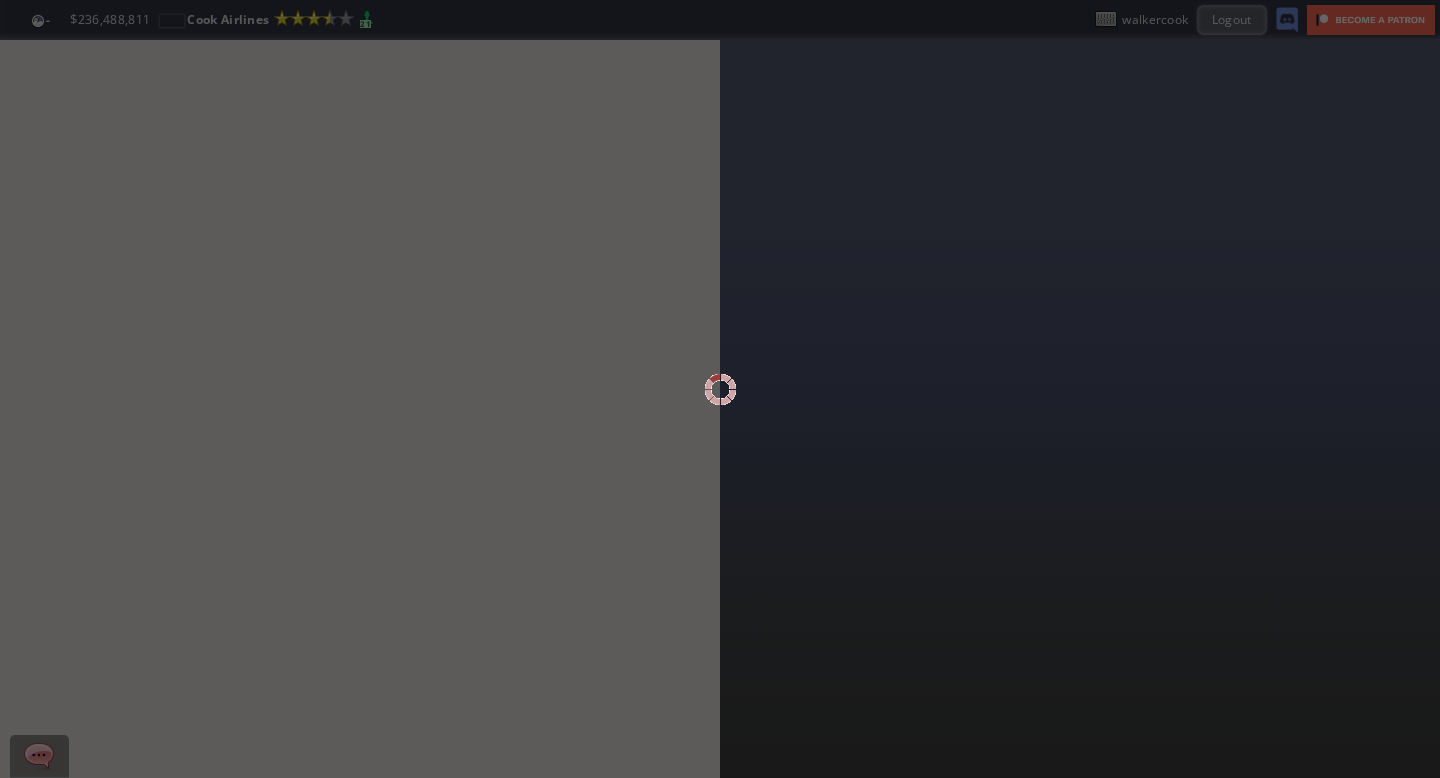 scroll, scrollTop: 0, scrollLeft: 0, axis: both 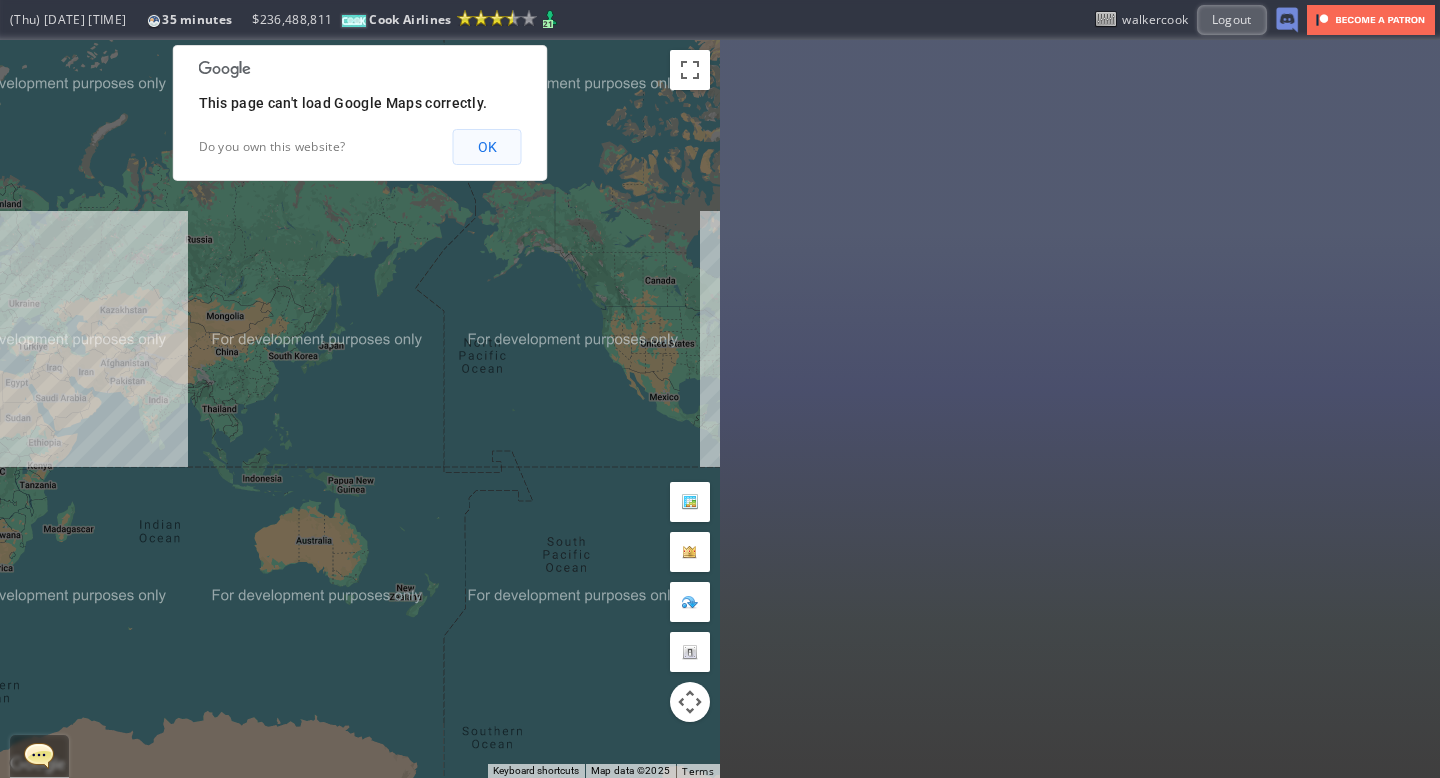 click on "OK" at bounding box center (487, 147) 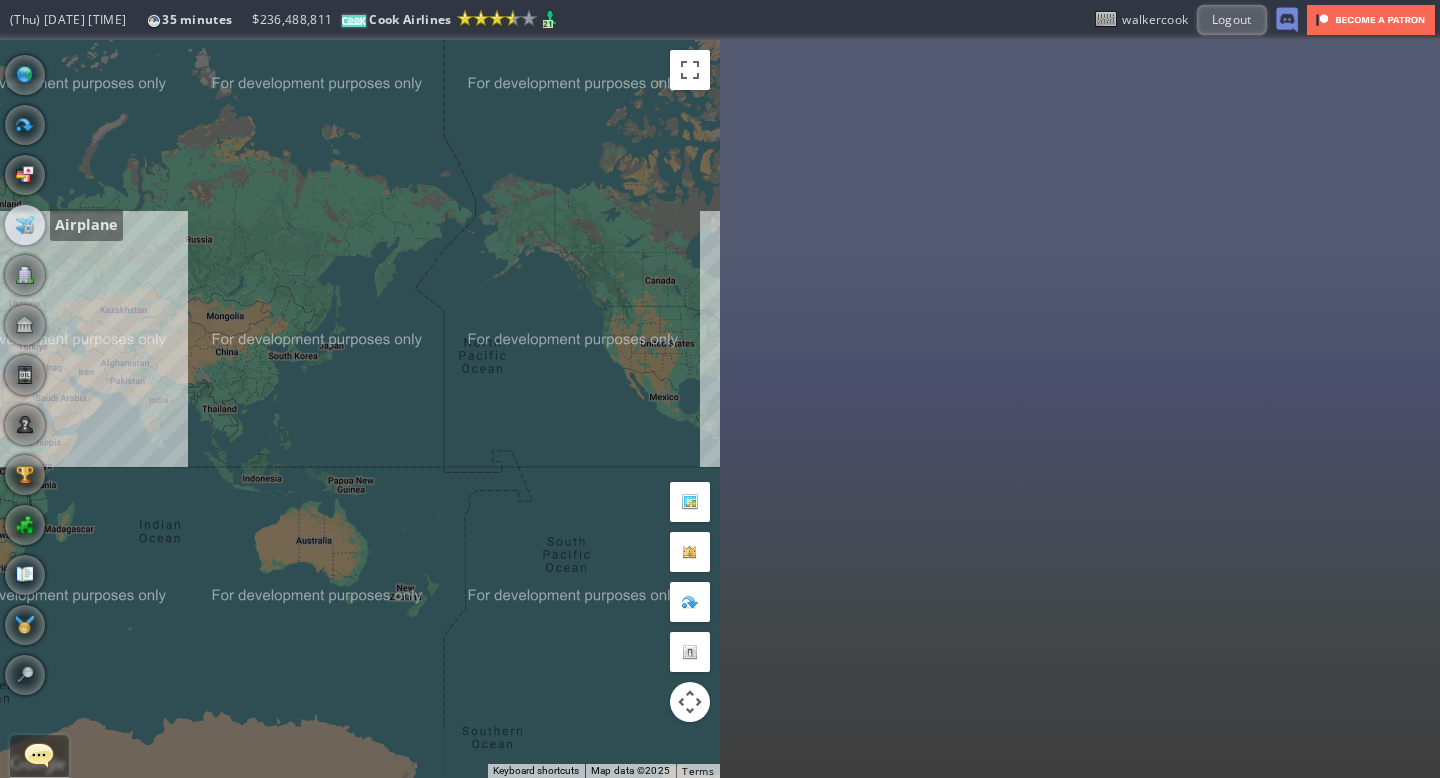 click at bounding box center [25, 225] 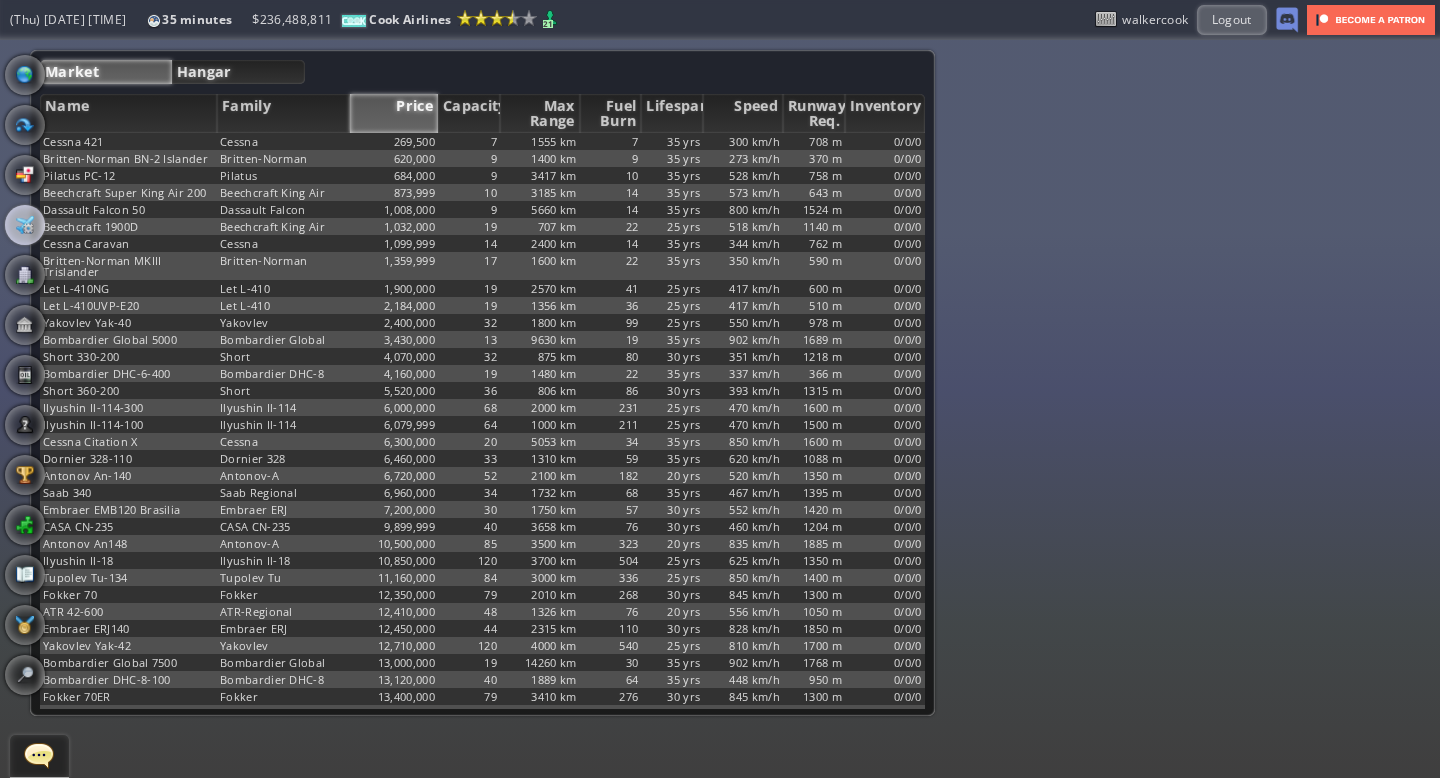 click on "Hangar" at bounding box center [239, 72] 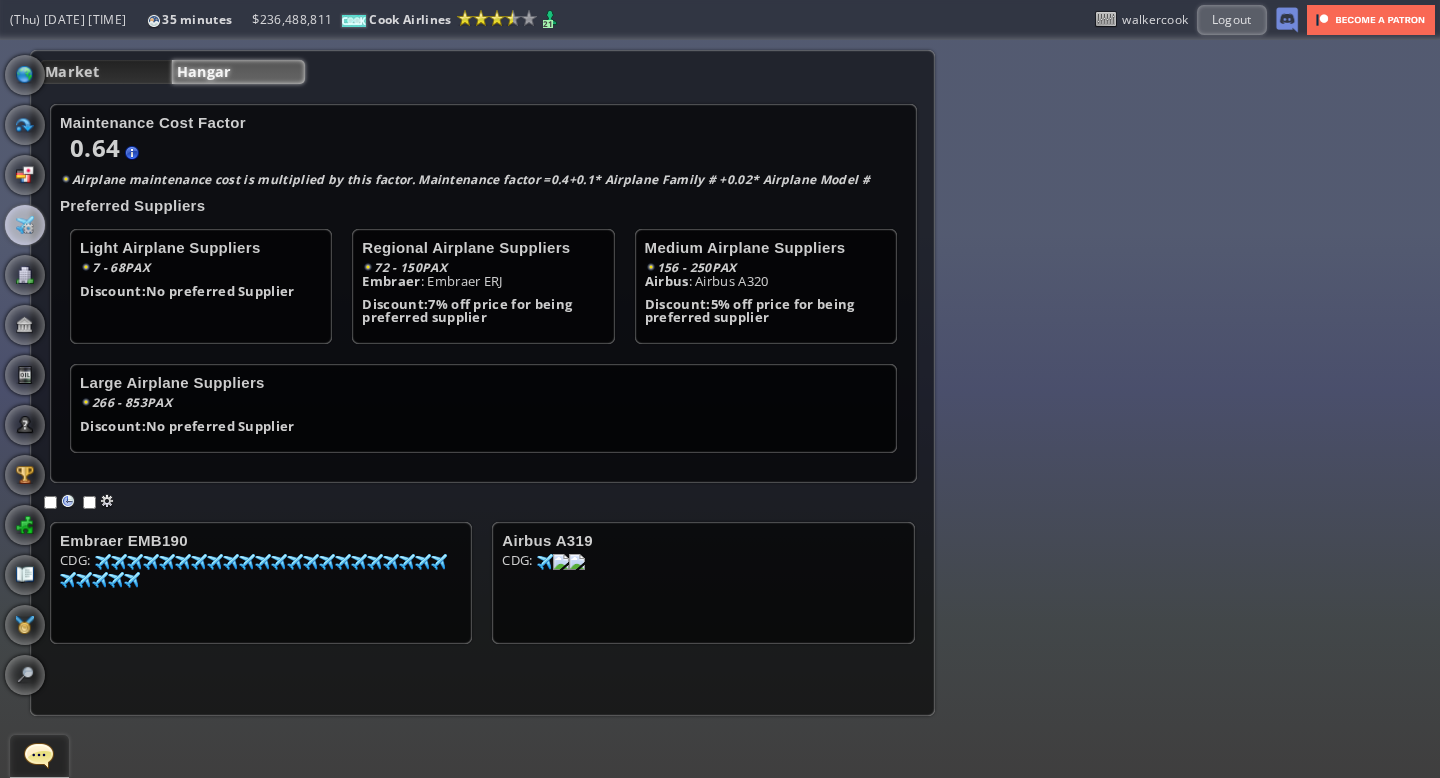 click on "Oil" at bounding box center (25, 375) 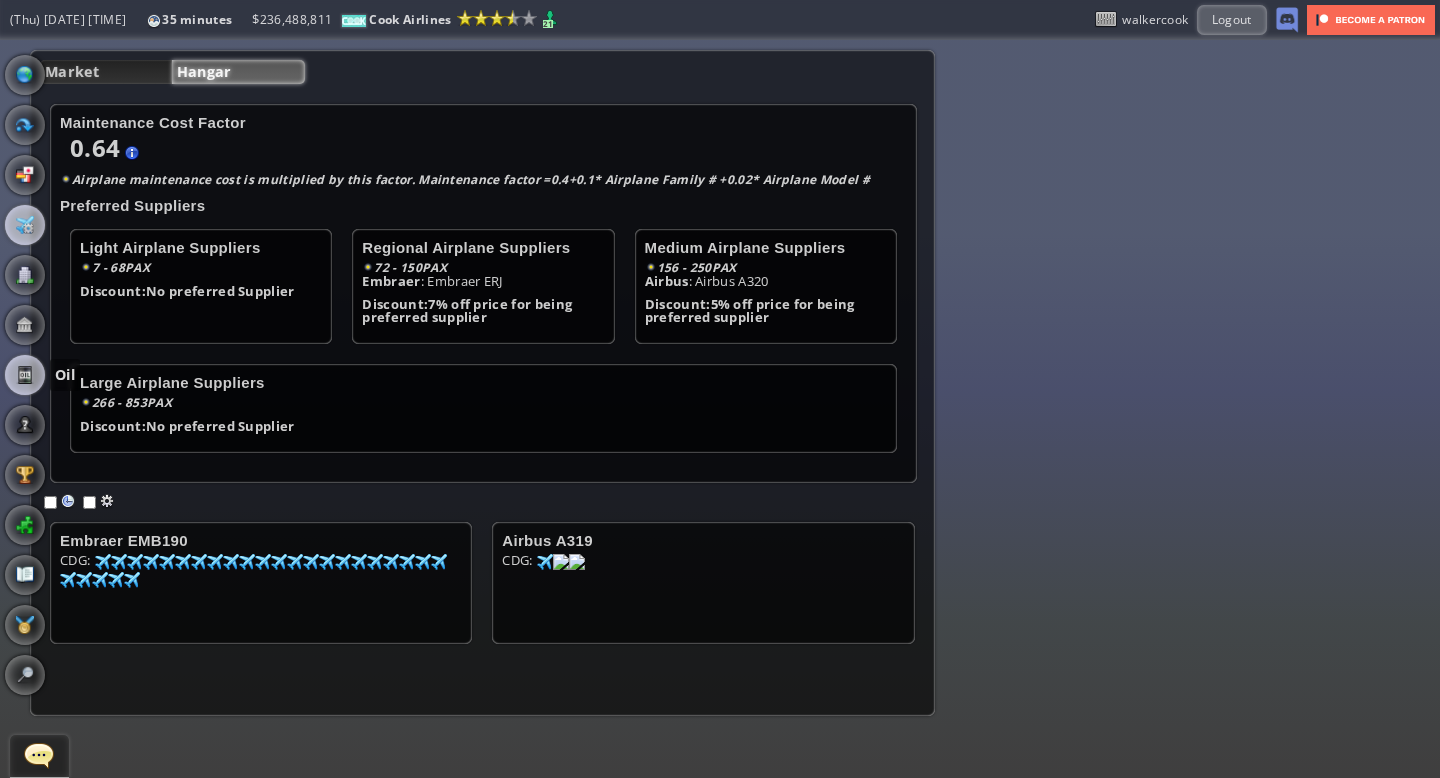 click at bounding box center [25, 375] 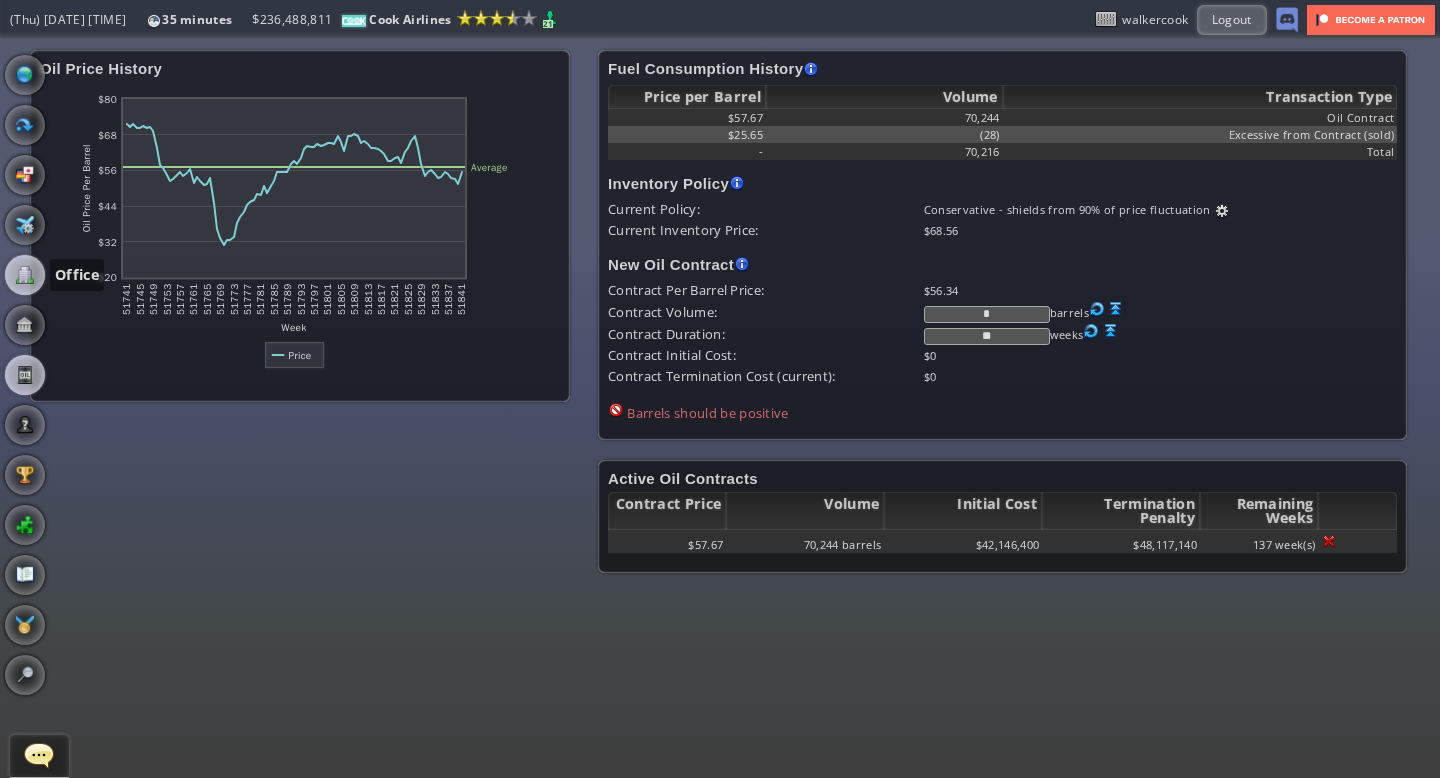 click at bounding box center [25, 275] 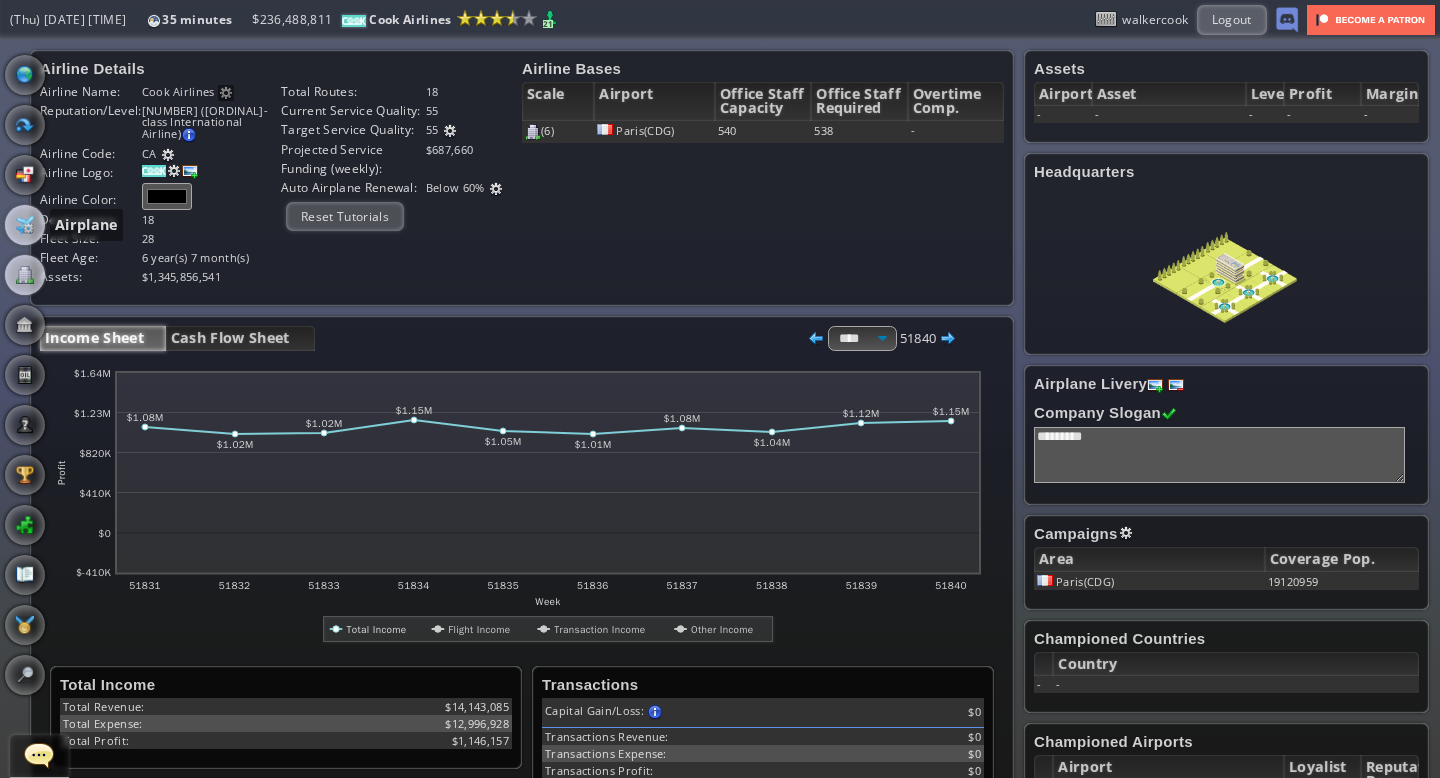 click at bounding box center (25, 225) 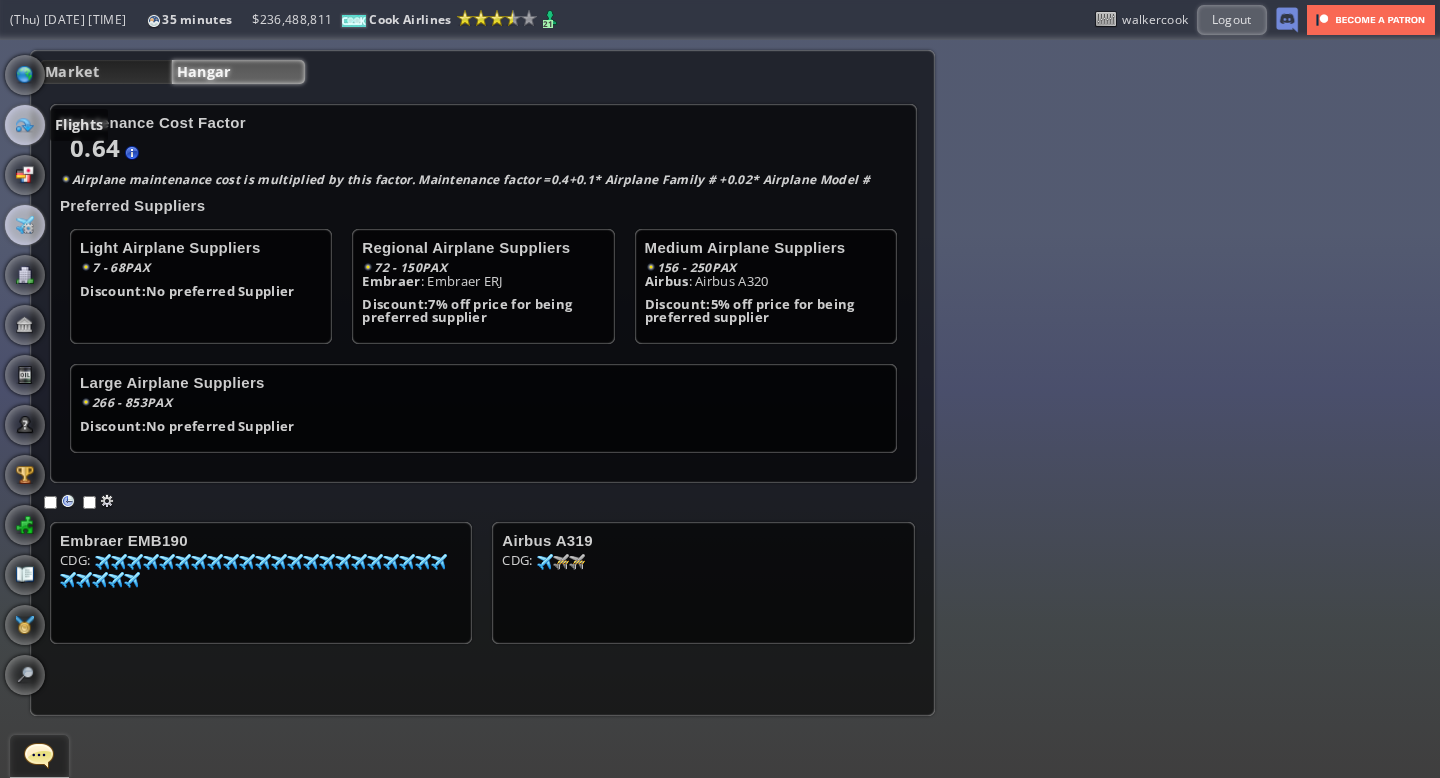 click at bounding box center (25, 125) 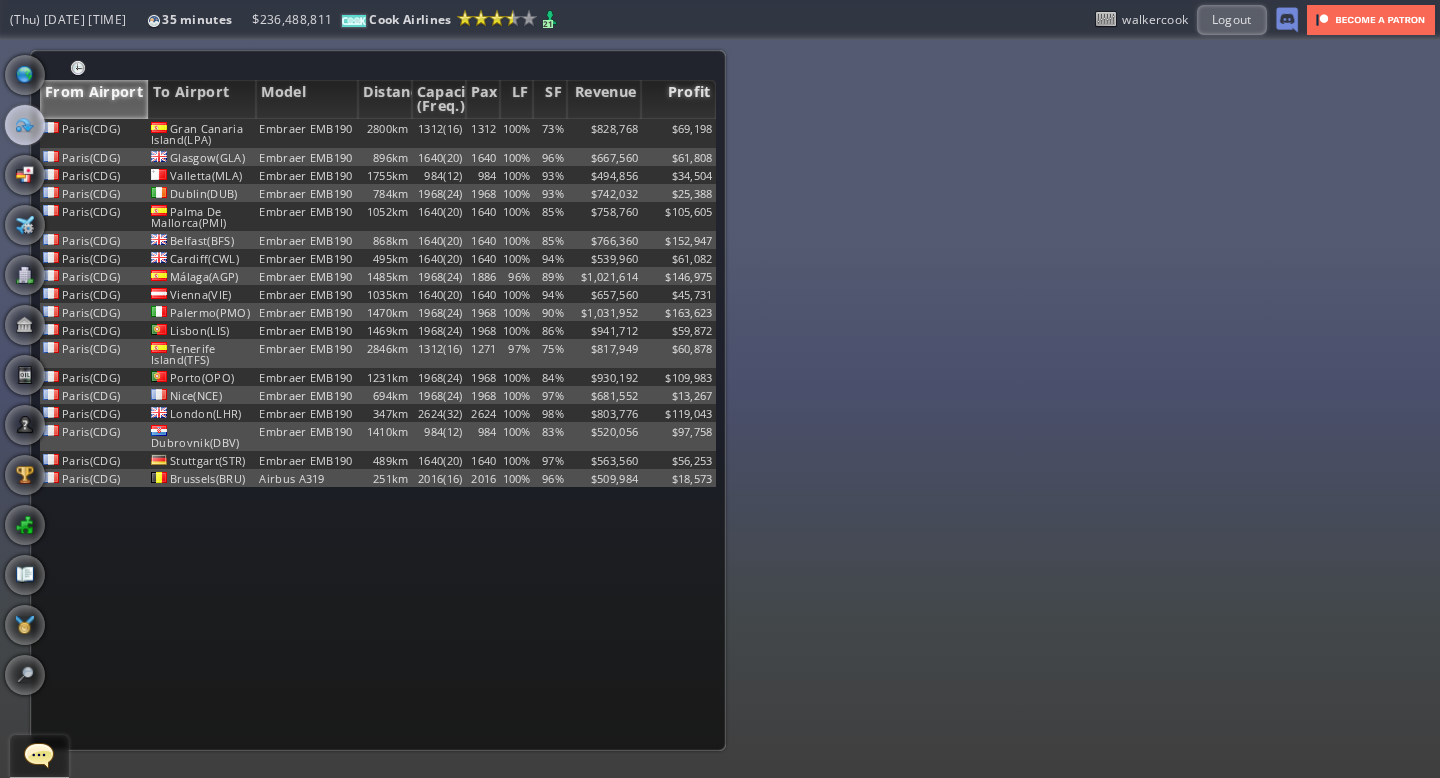 click on "Profit" at bounding box center [678, 99] 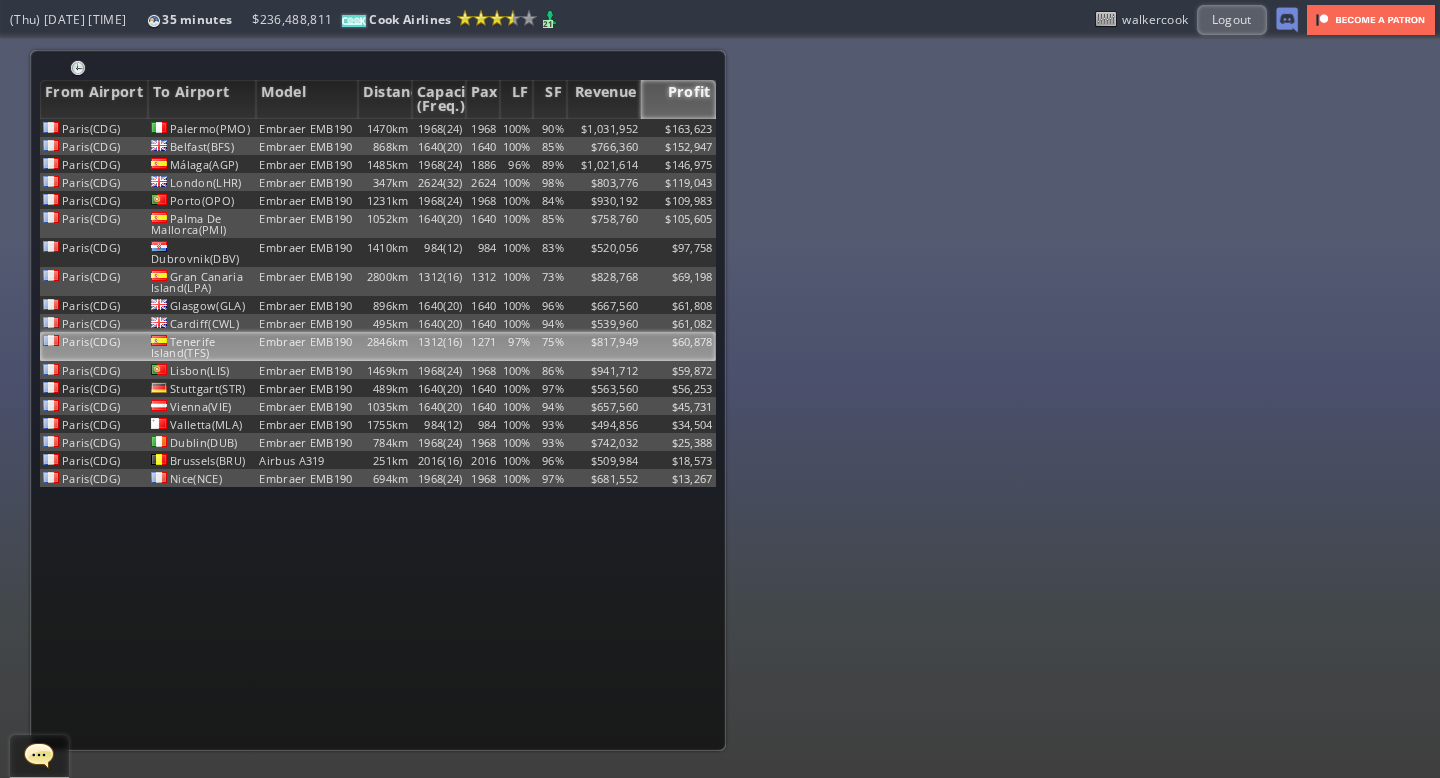 click on "97%" at bounding box center [517, 128] 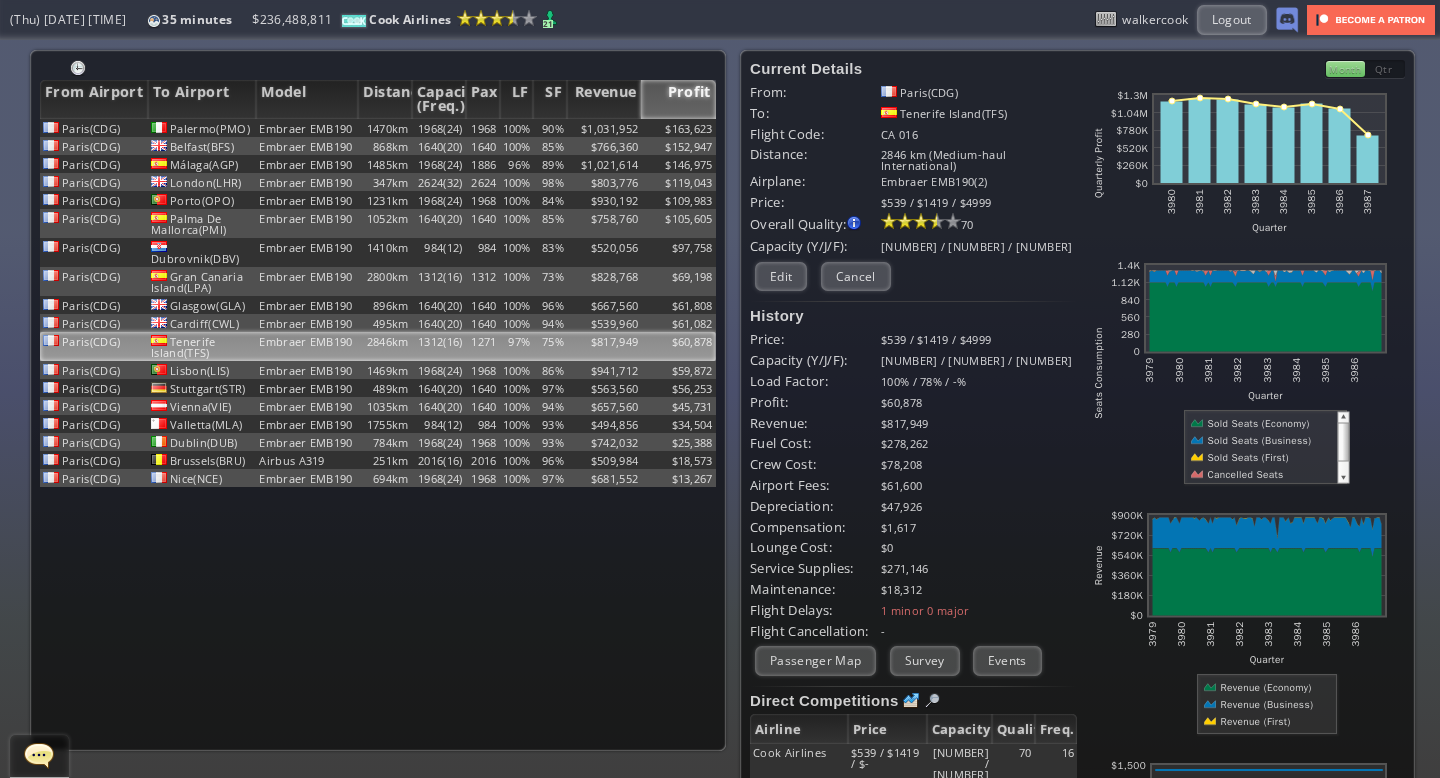 click at bounding box center (1239, 163) 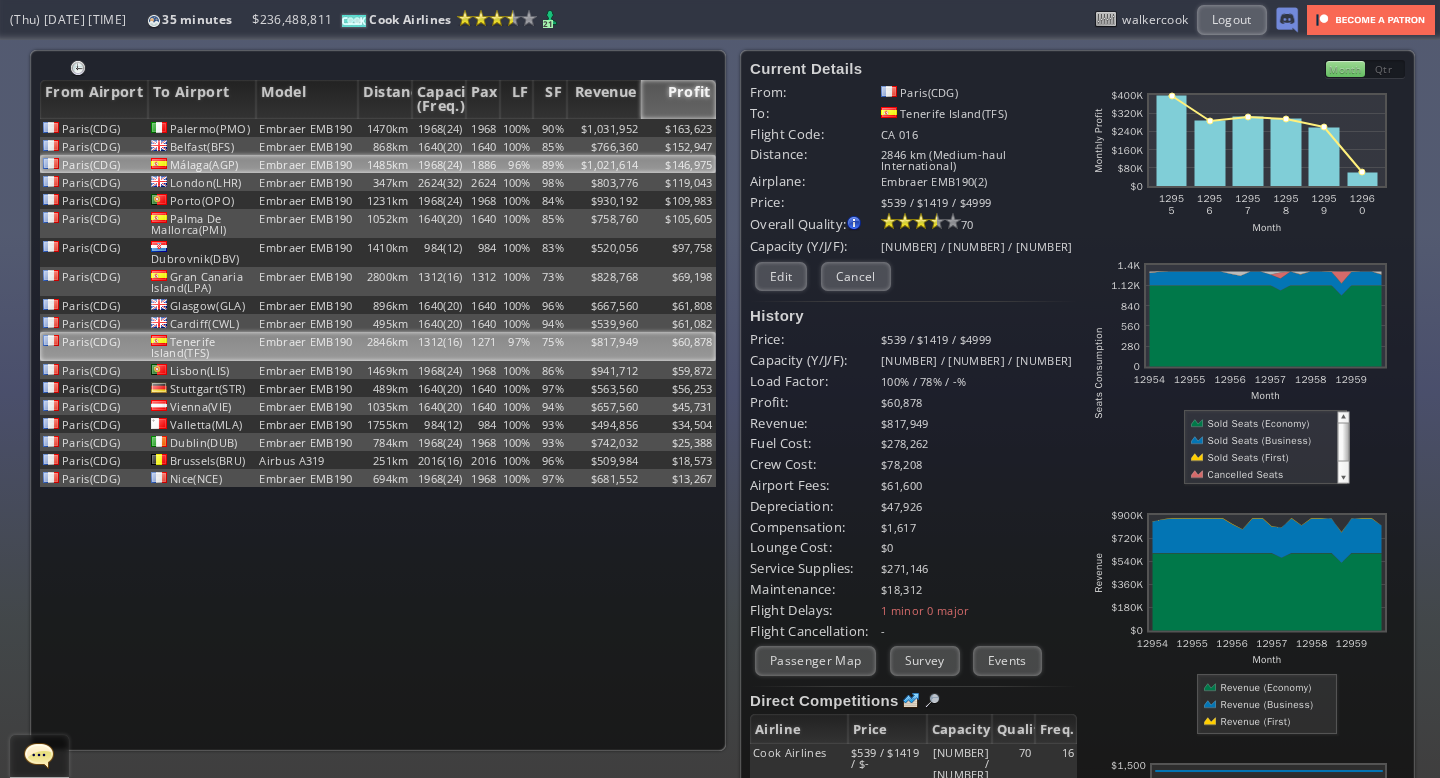 click on "96%" at bounding box center [517, 128] 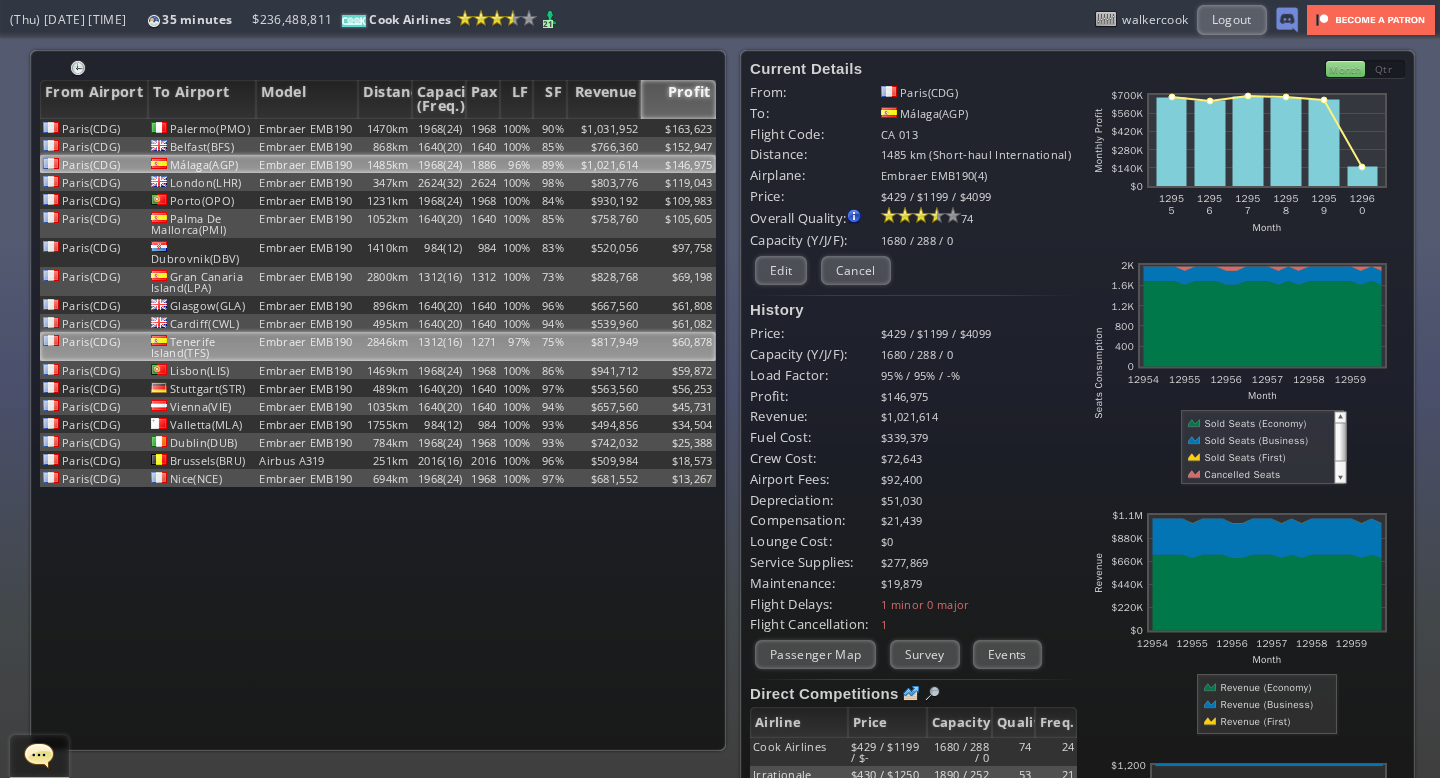 click on "97%" at bounding box center (517, 128) 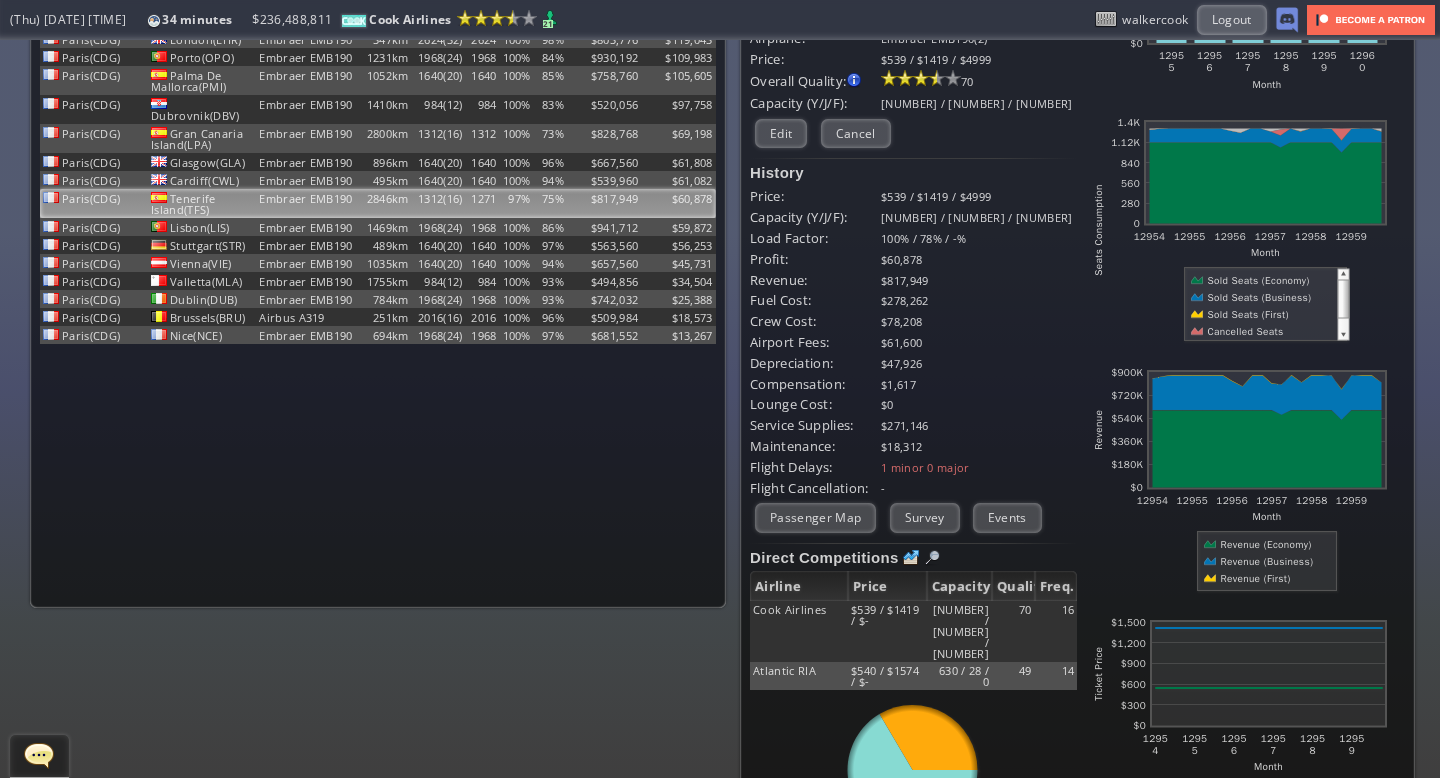 scroll, scrollTop: 144, scrollLeft: 0, axis: vertical 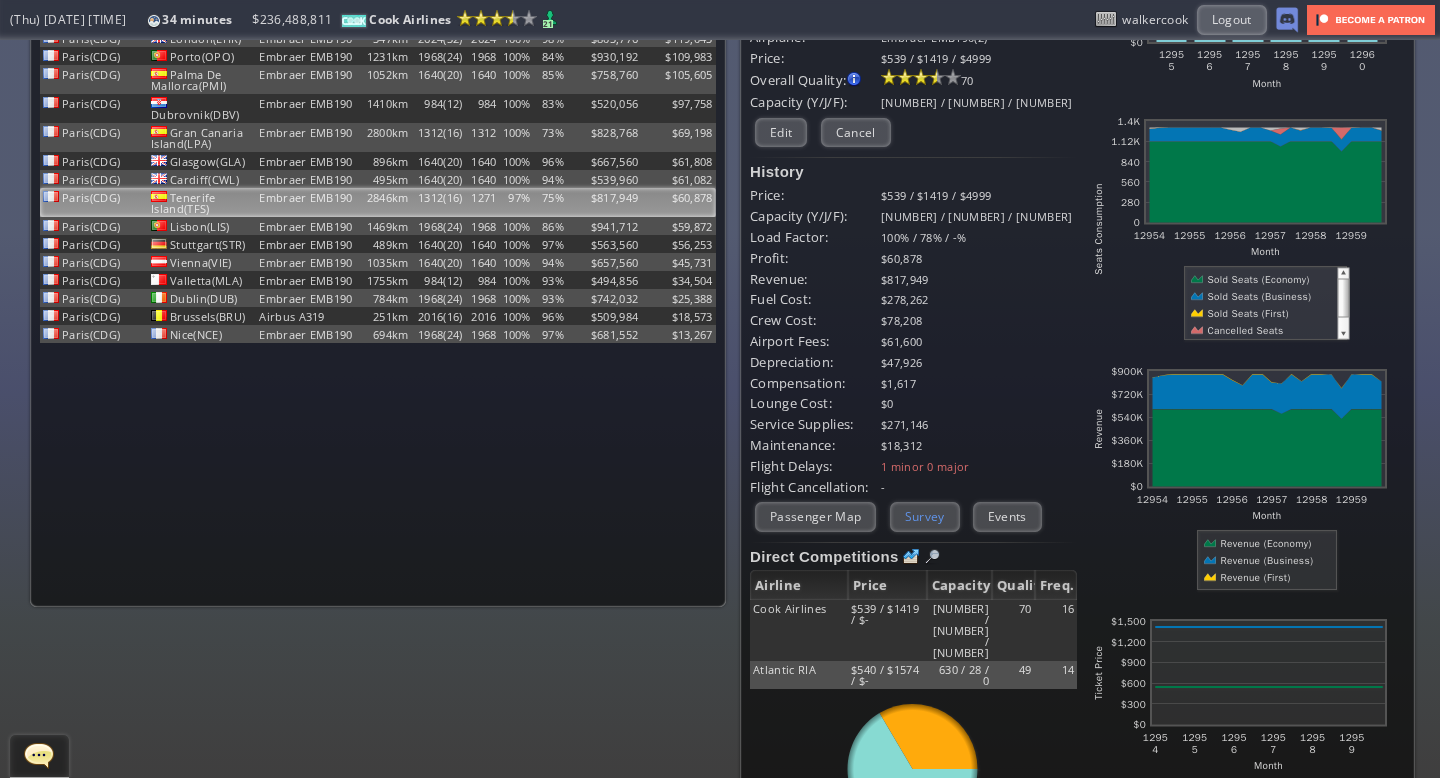 click on "Survey" at bounding box center (925, 516) 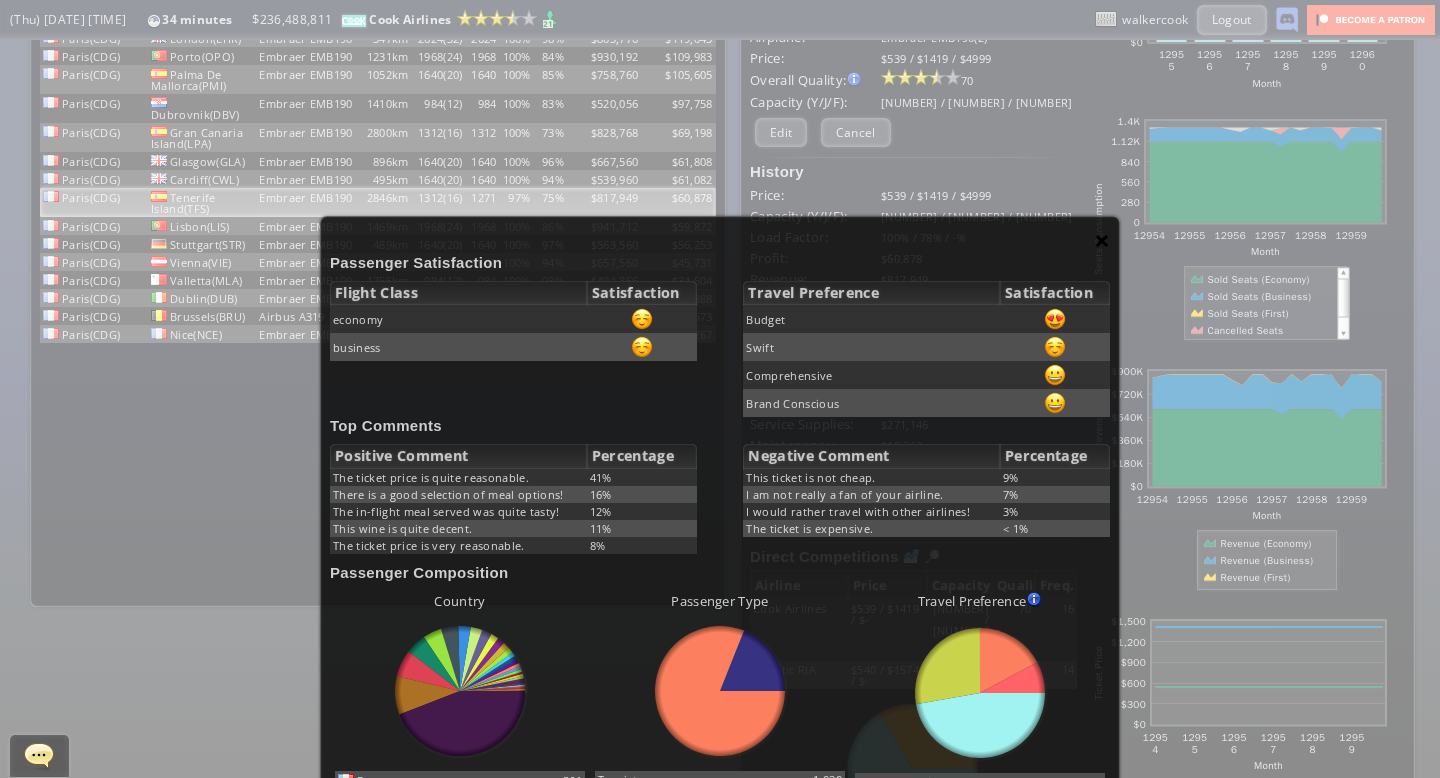 click on "×" at bounding box center (1102, 240) 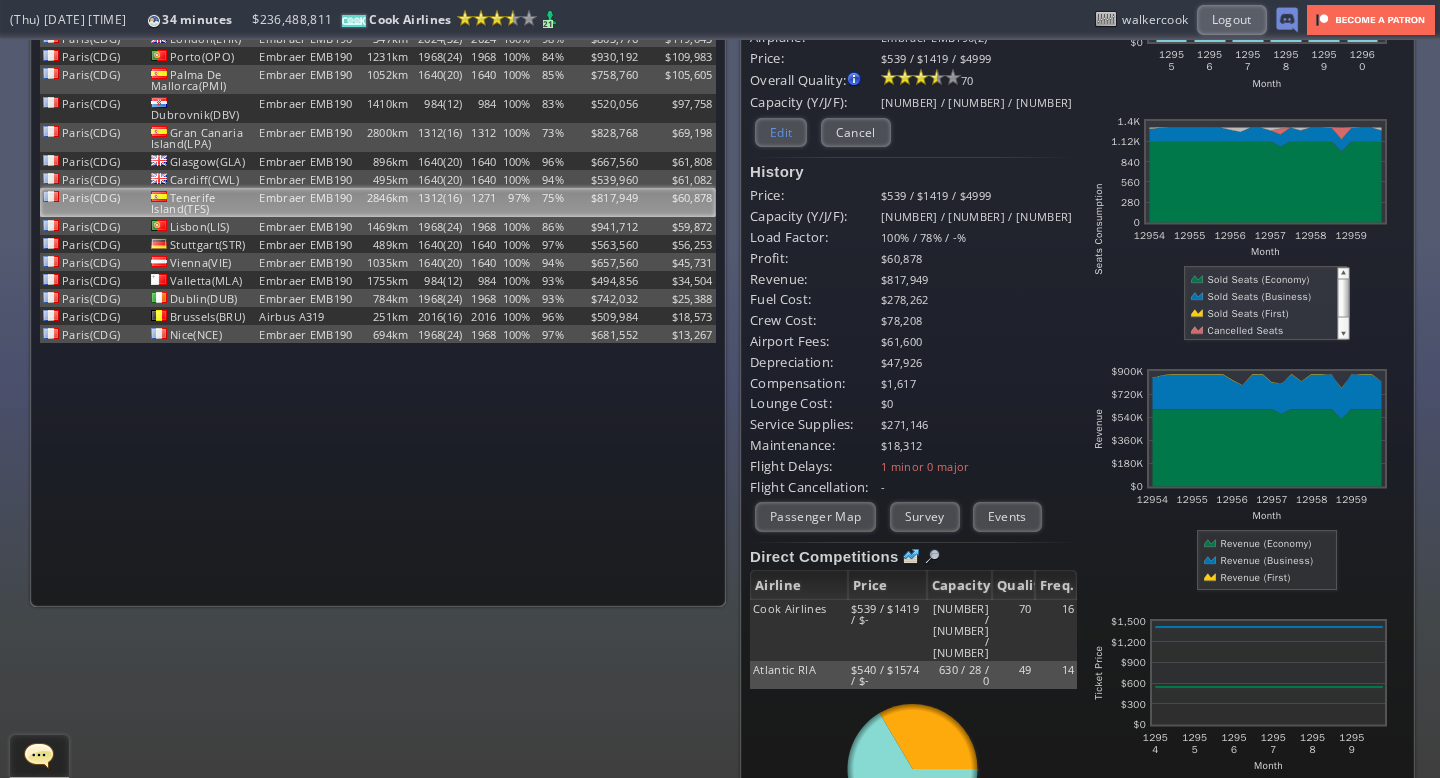 click on "Edit" at bounding box center (781, 132) 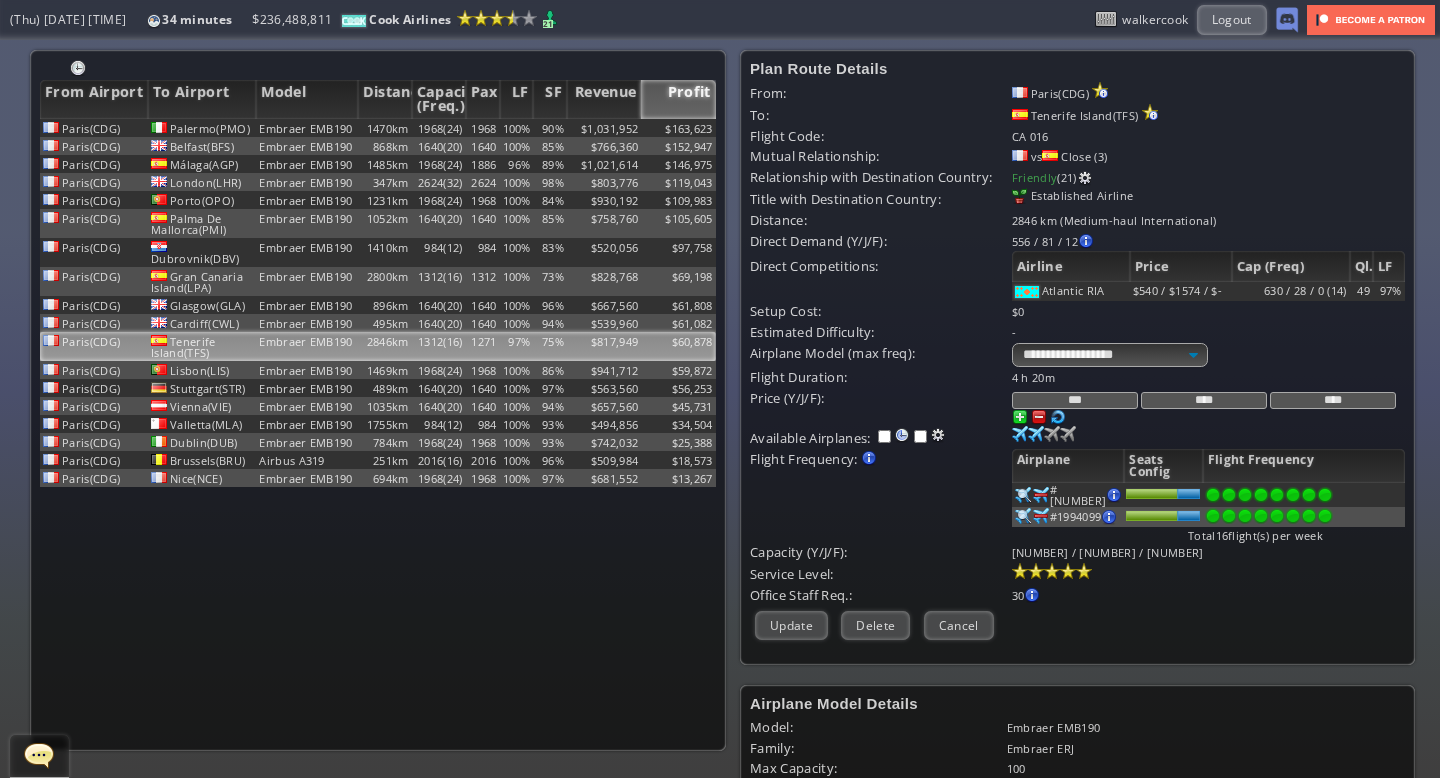 click on "****" at bounding box center [1204, 400] 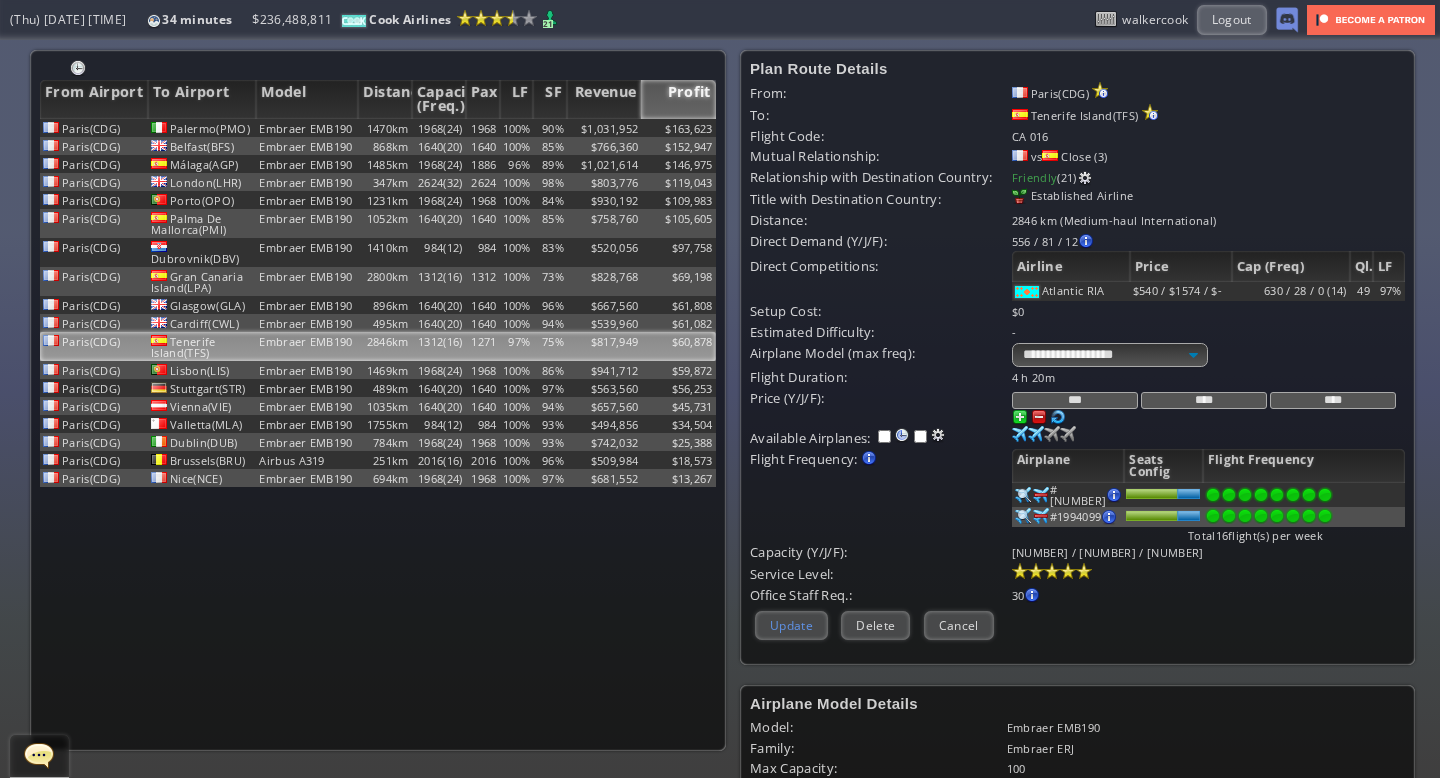 type on "****" 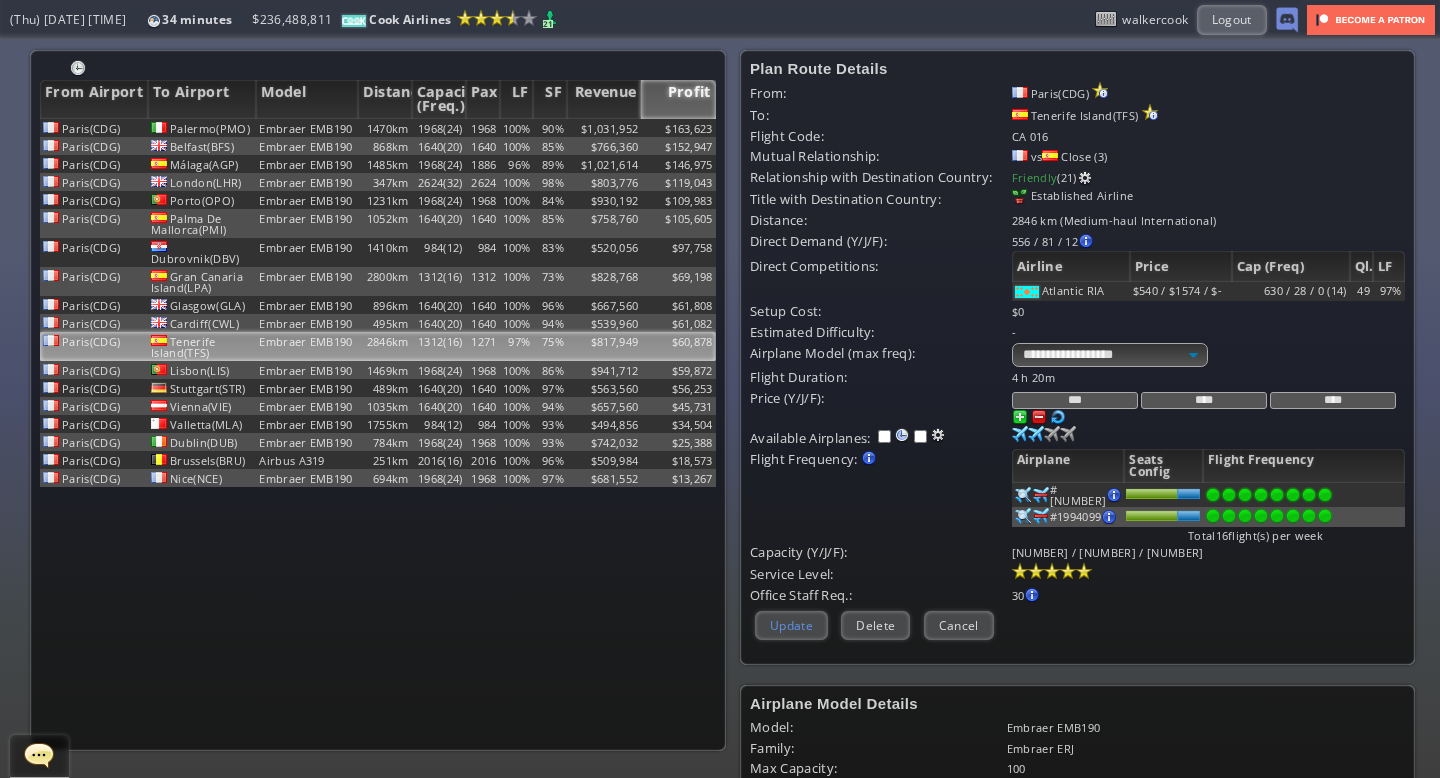 click on "Update" at bounding box center (791, 625) 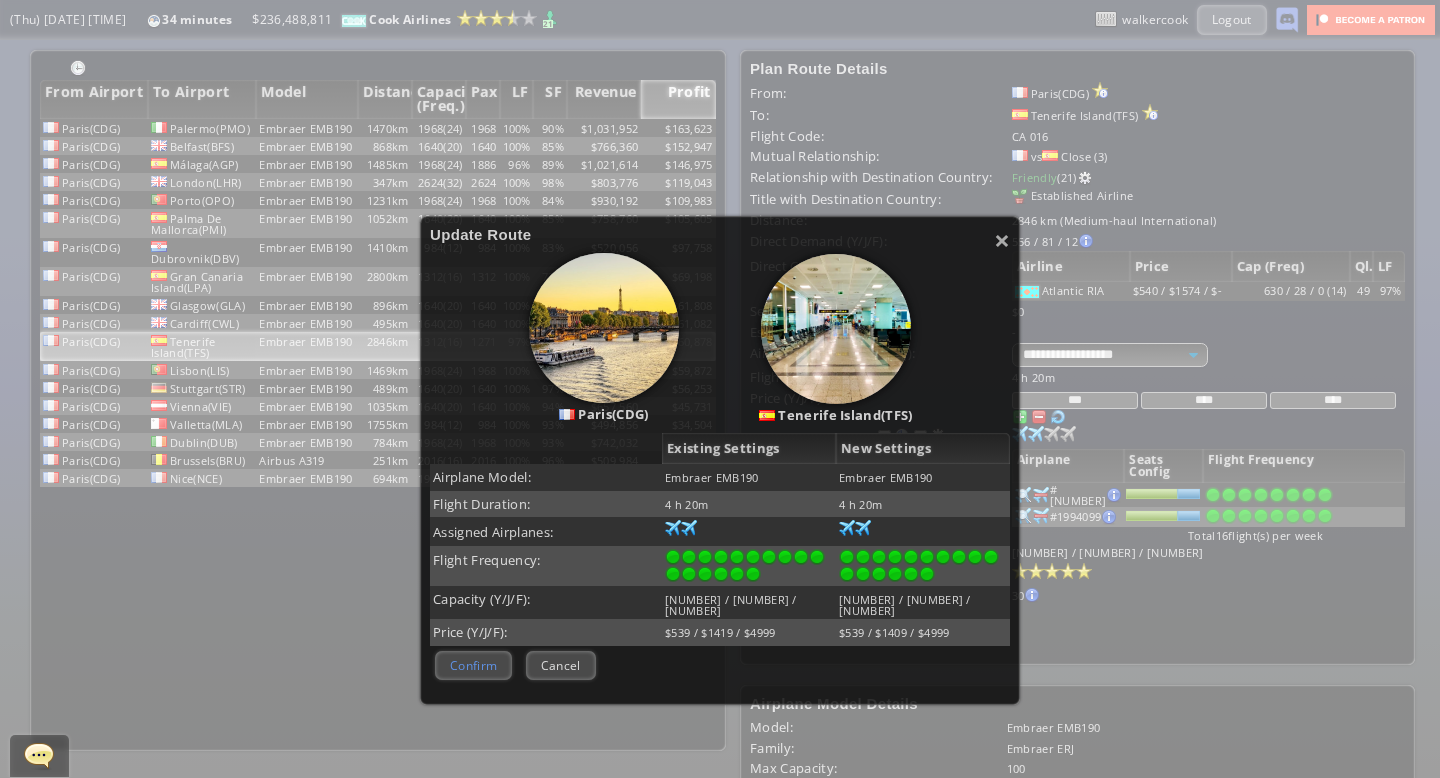 click on "Confirm" at bounding box center (473, 665) 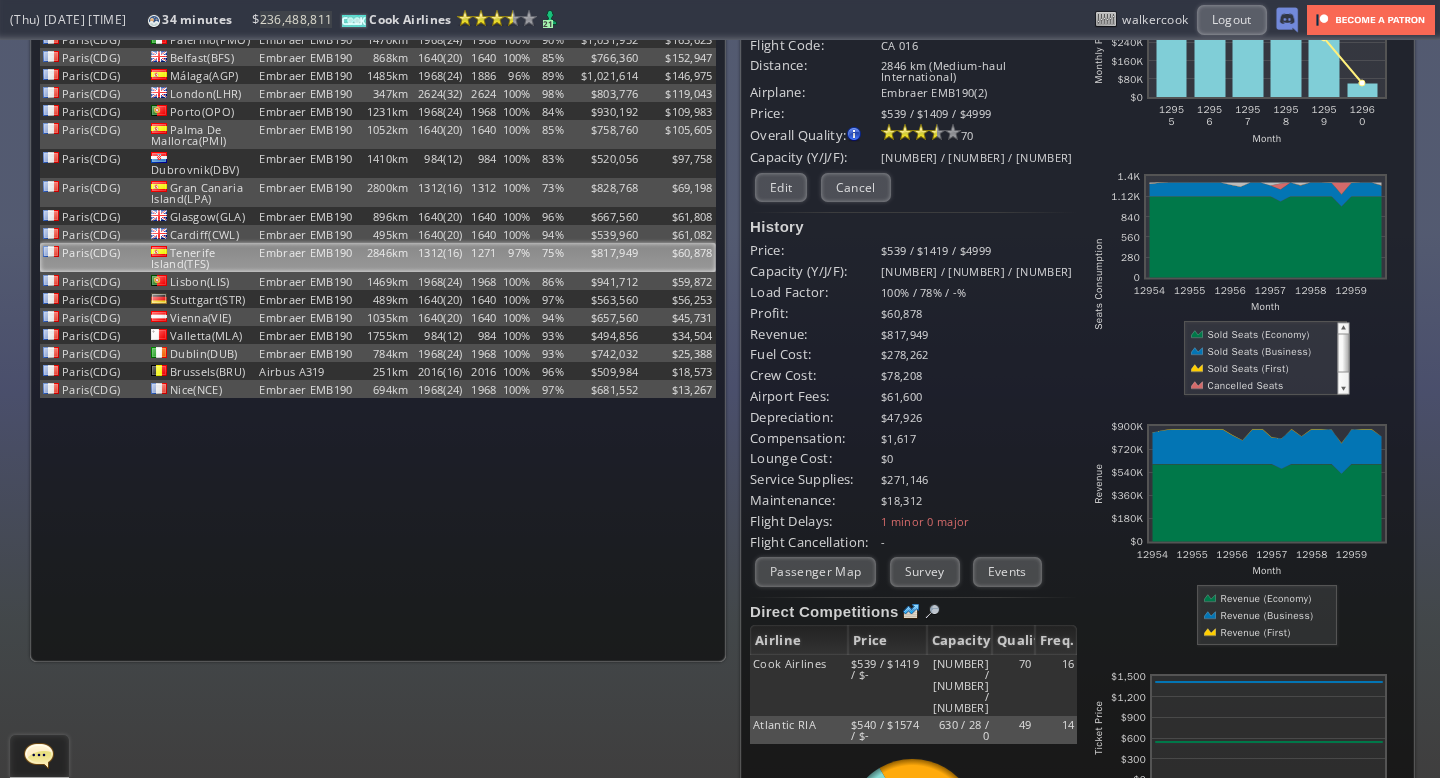 scroll, scrollTop: 0, scrollLeft: 0, axis: both 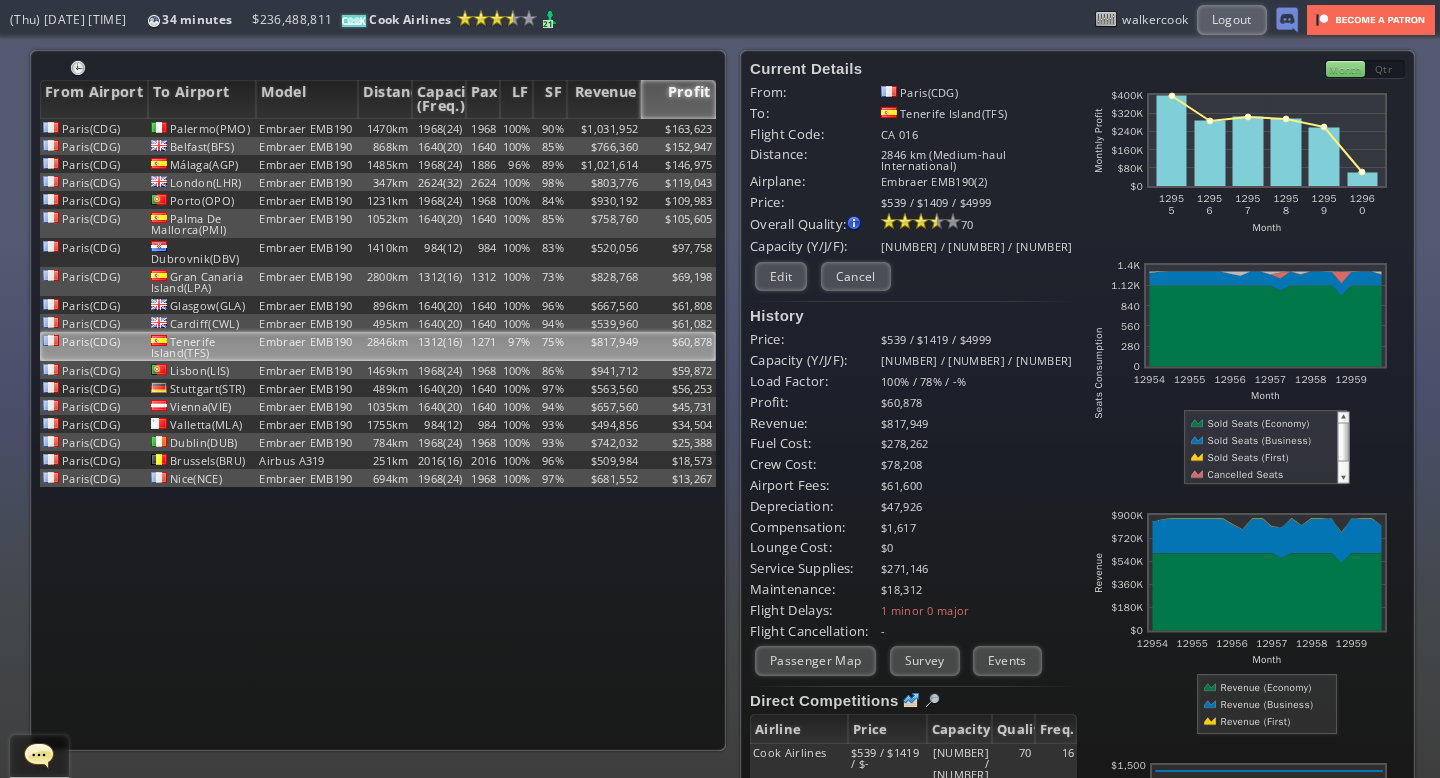 click on "Qtr" at bounding box center (1385, 69) 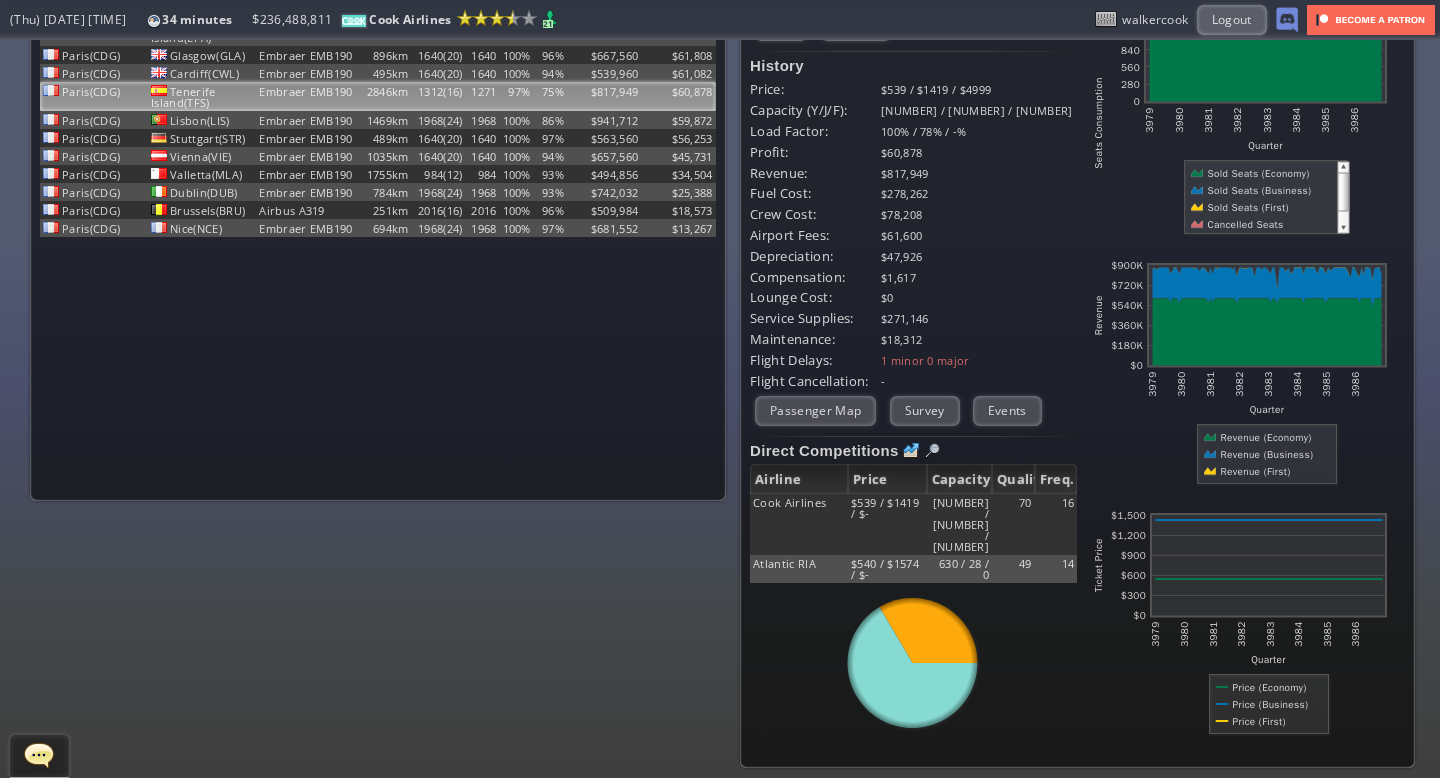 scroll, scrollTop: 0, scrollLeft: 0, axis: both 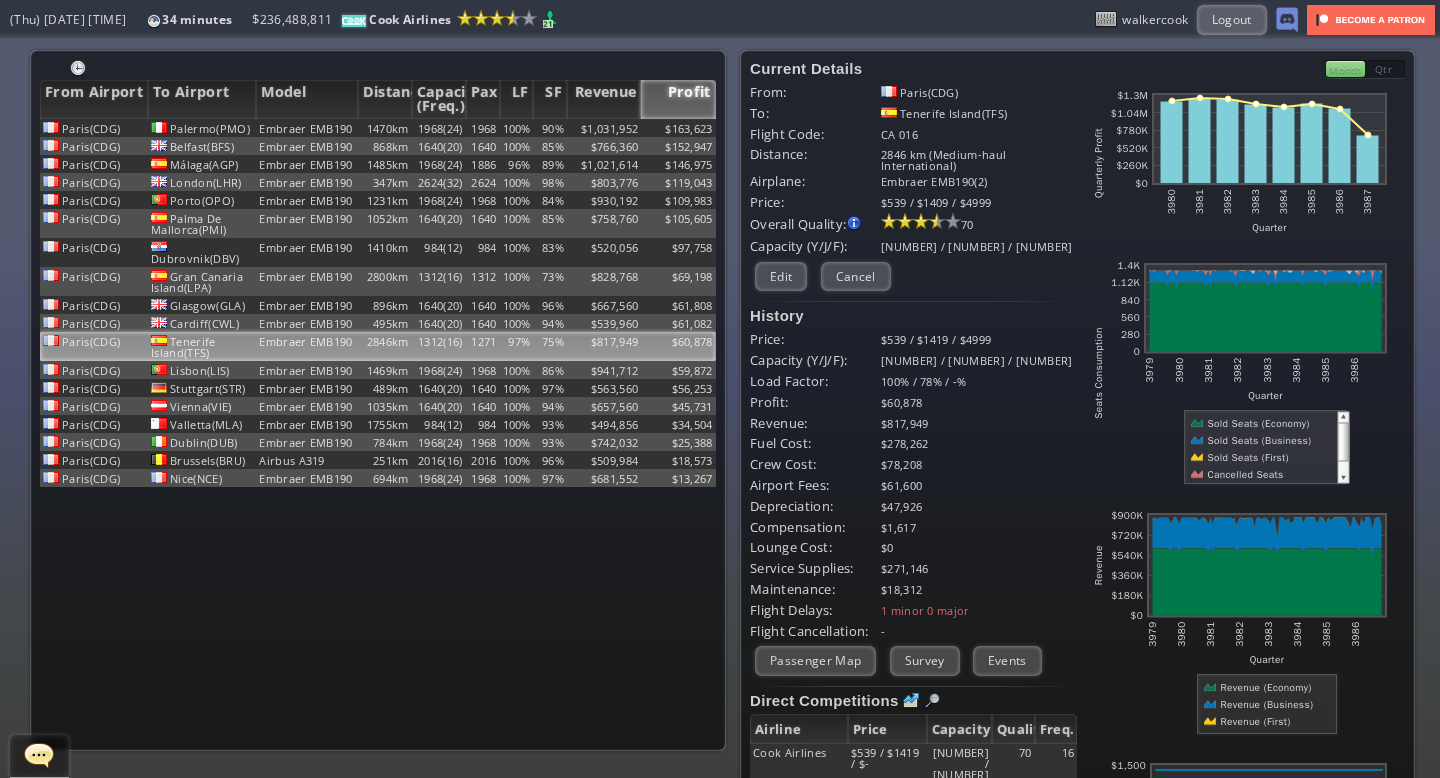 click on "Month" at bounding box center [1345, 69] 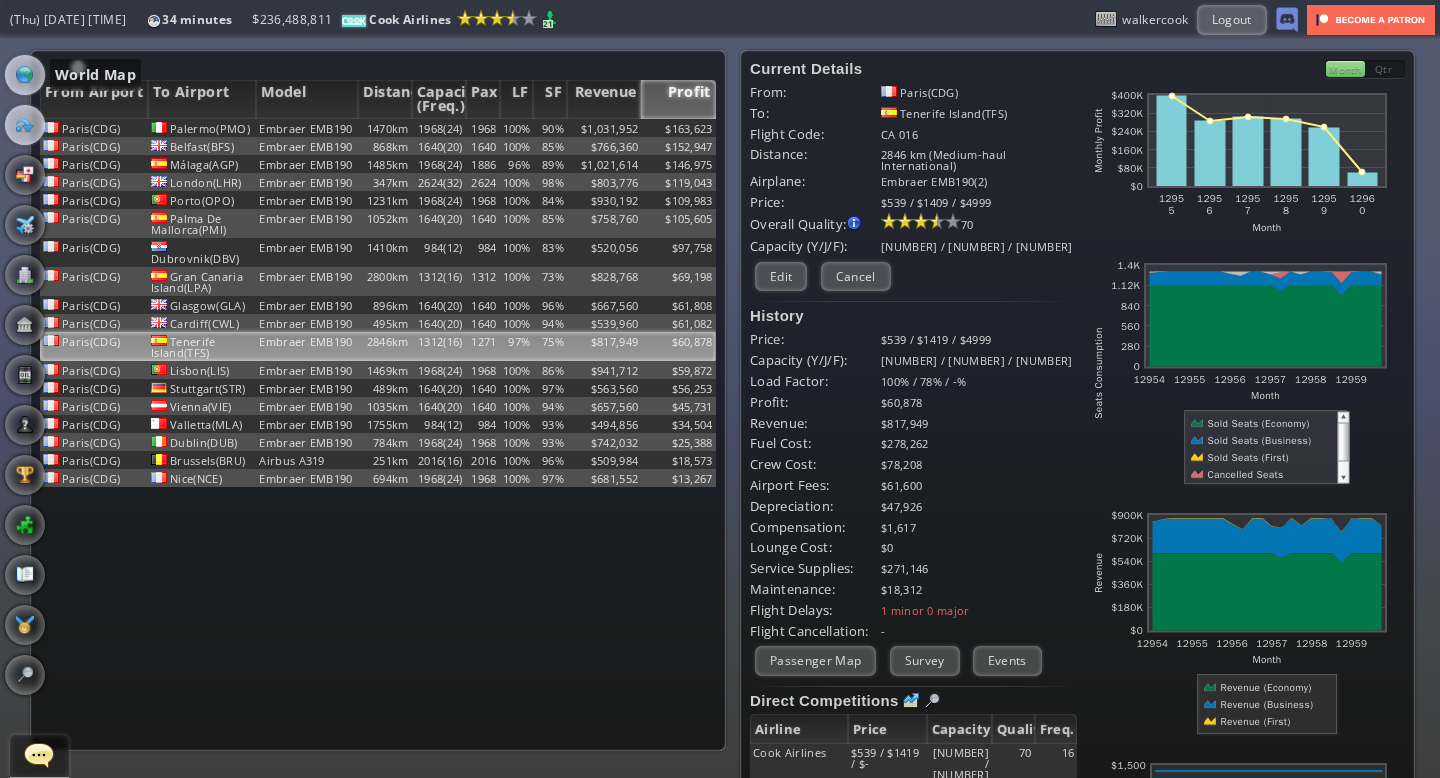 click at bounding box center [25, 75] 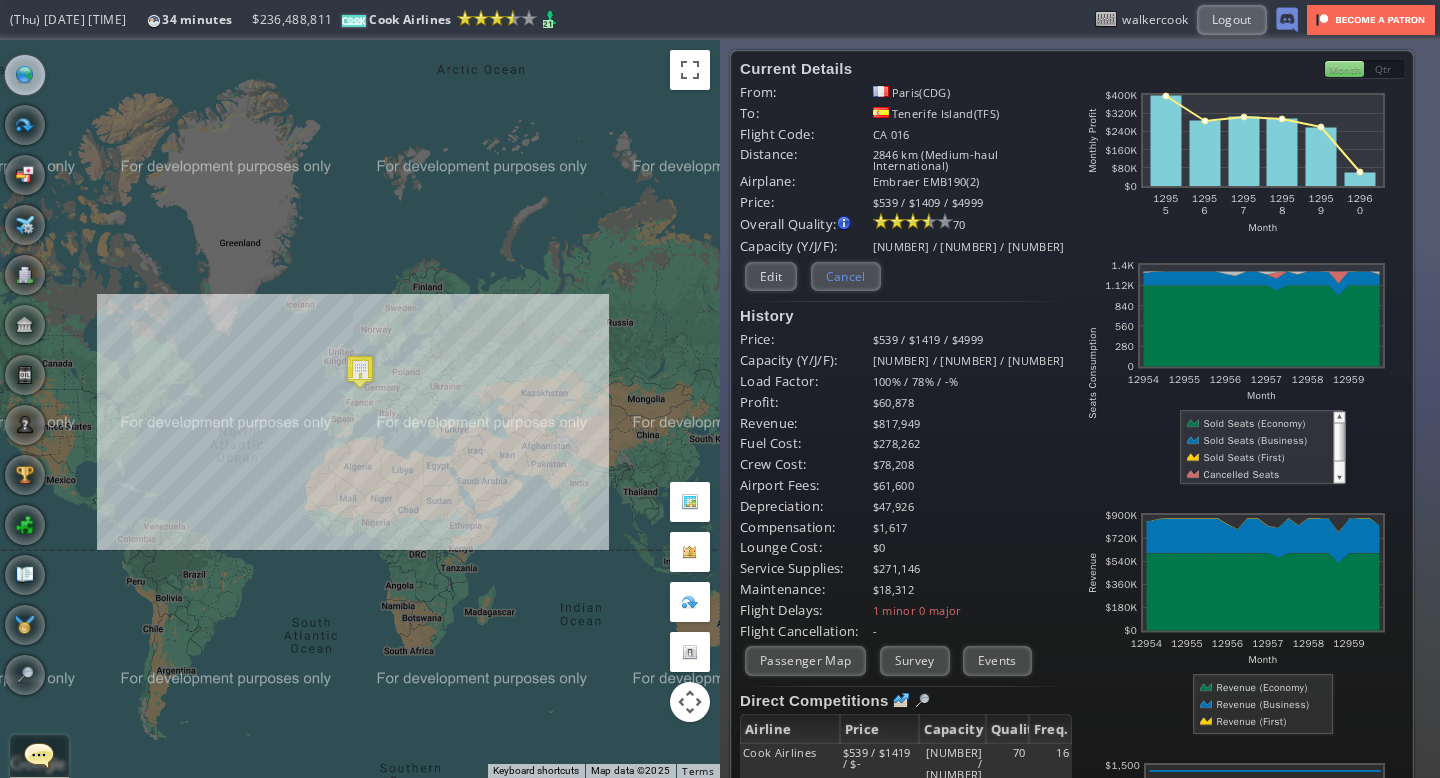 click on "Cancel" at bounding box center [846, 276] 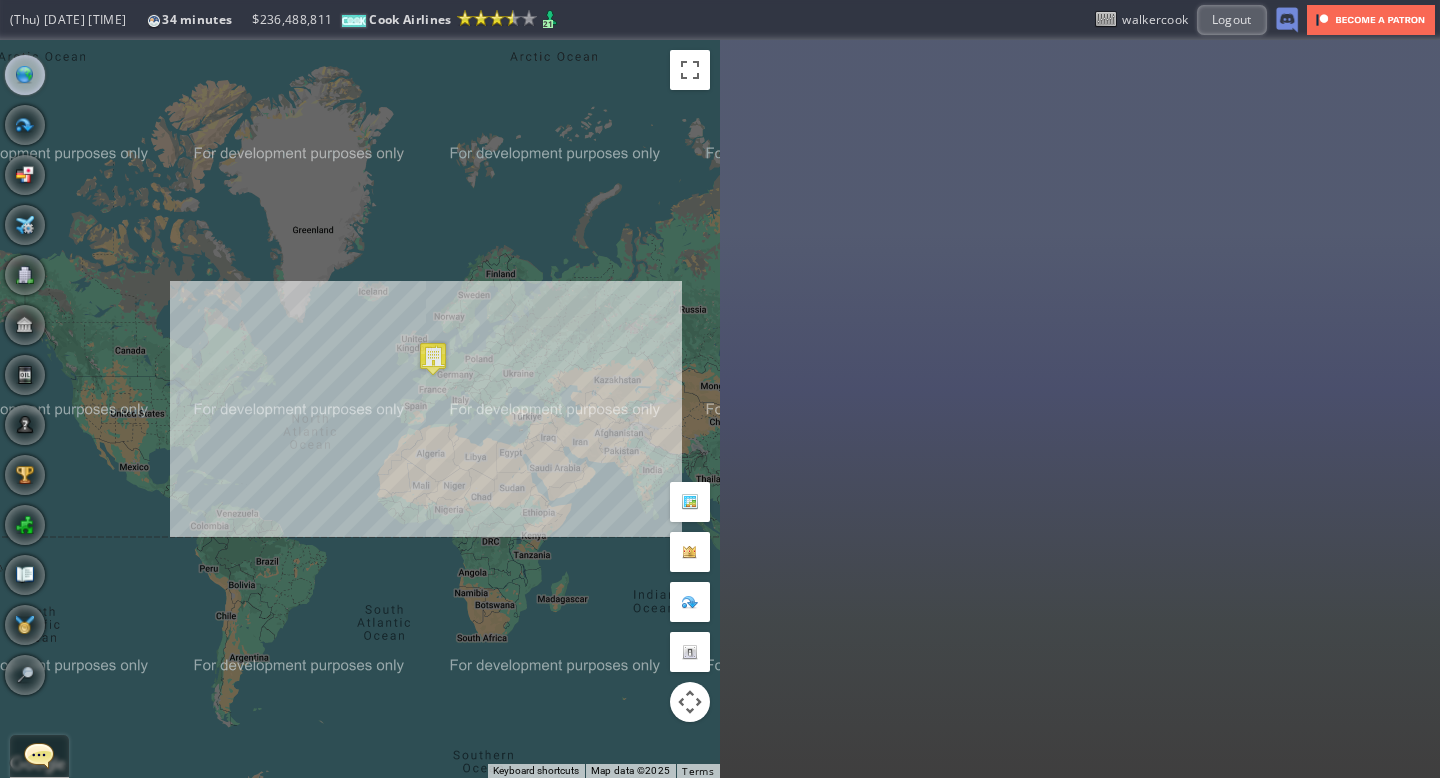 drag, startPoint x: 480, startPoint y: 311, endPoint x: 569, endPoint y: 295, distance: 90.426765 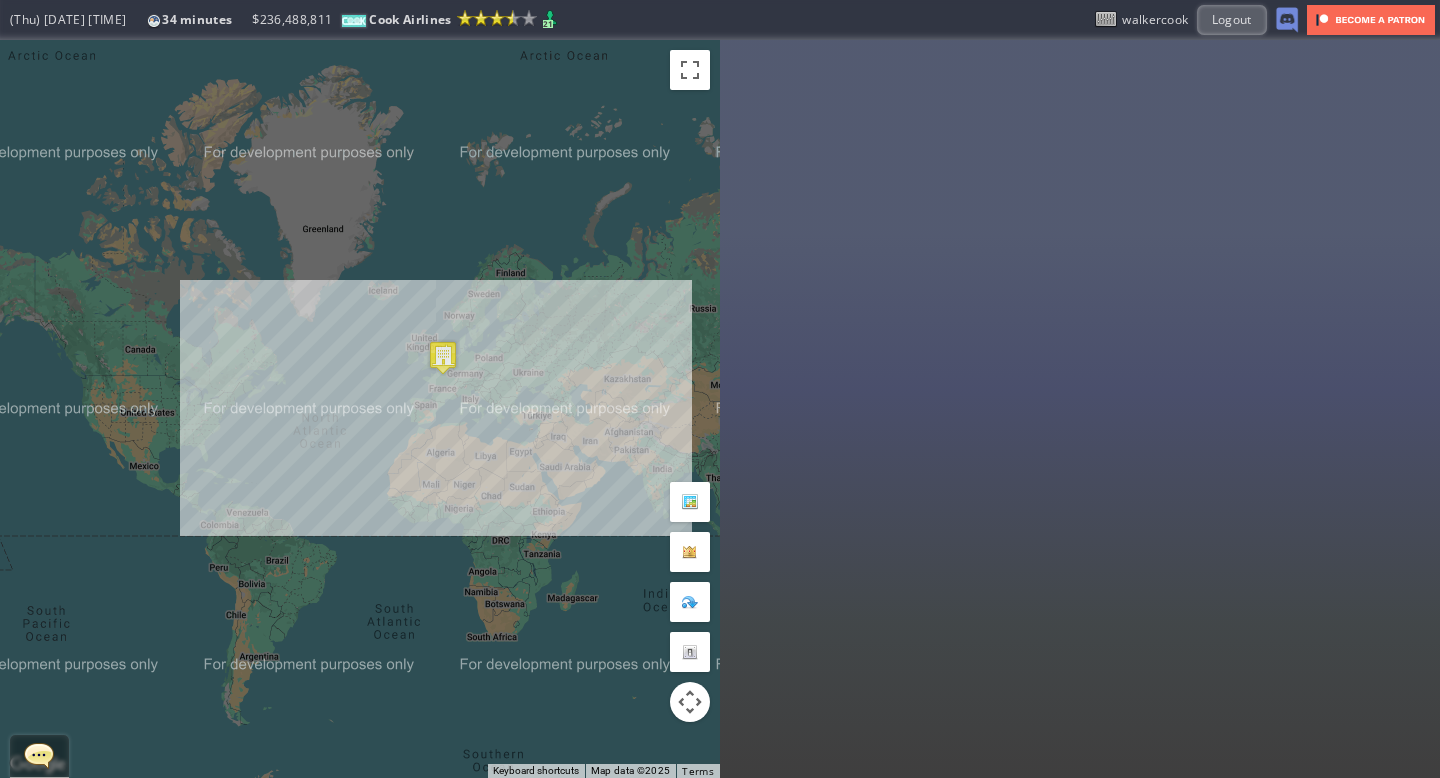 drag, startPoint x: 274, startPoint y: 333, endPoint x: 228, endPoint y: 315, distance: 49.396355 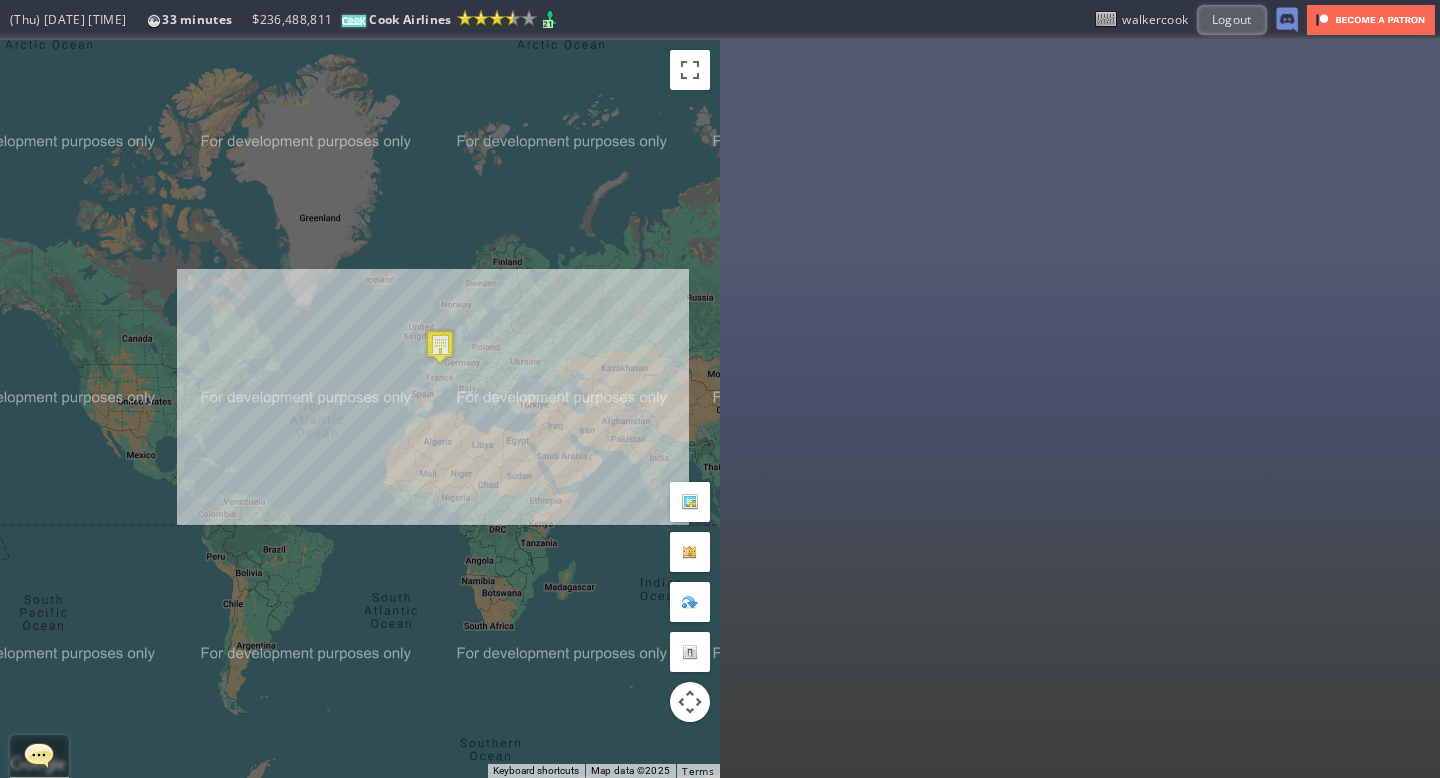 drag, startPoint x: 422, startPoint y: 224, endPoint x: 465, endPoint y: 230, distance: 43.416588 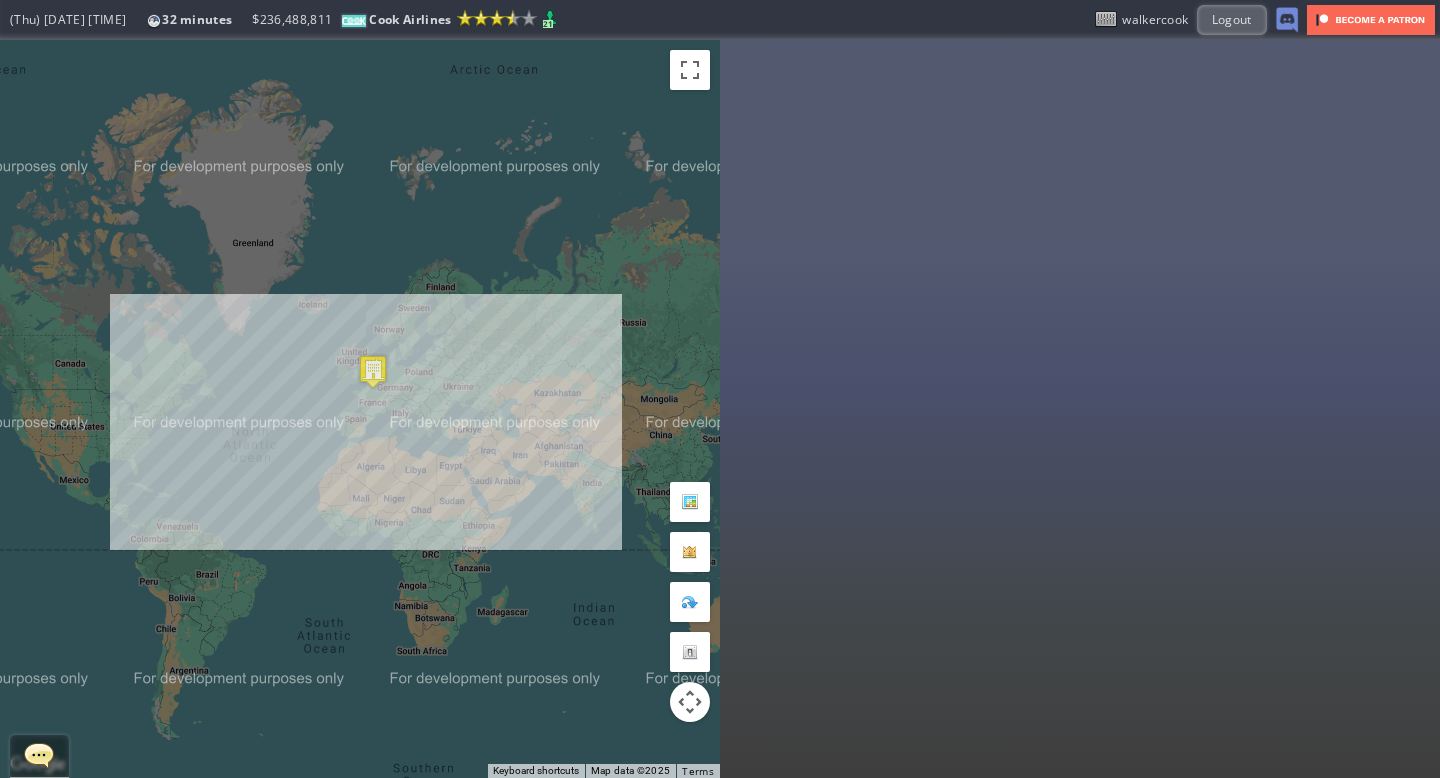 drag, startPoint x: 380, startPoint y: 256, endPoint x: 311, endPoint y: 286, distance: 75.23962 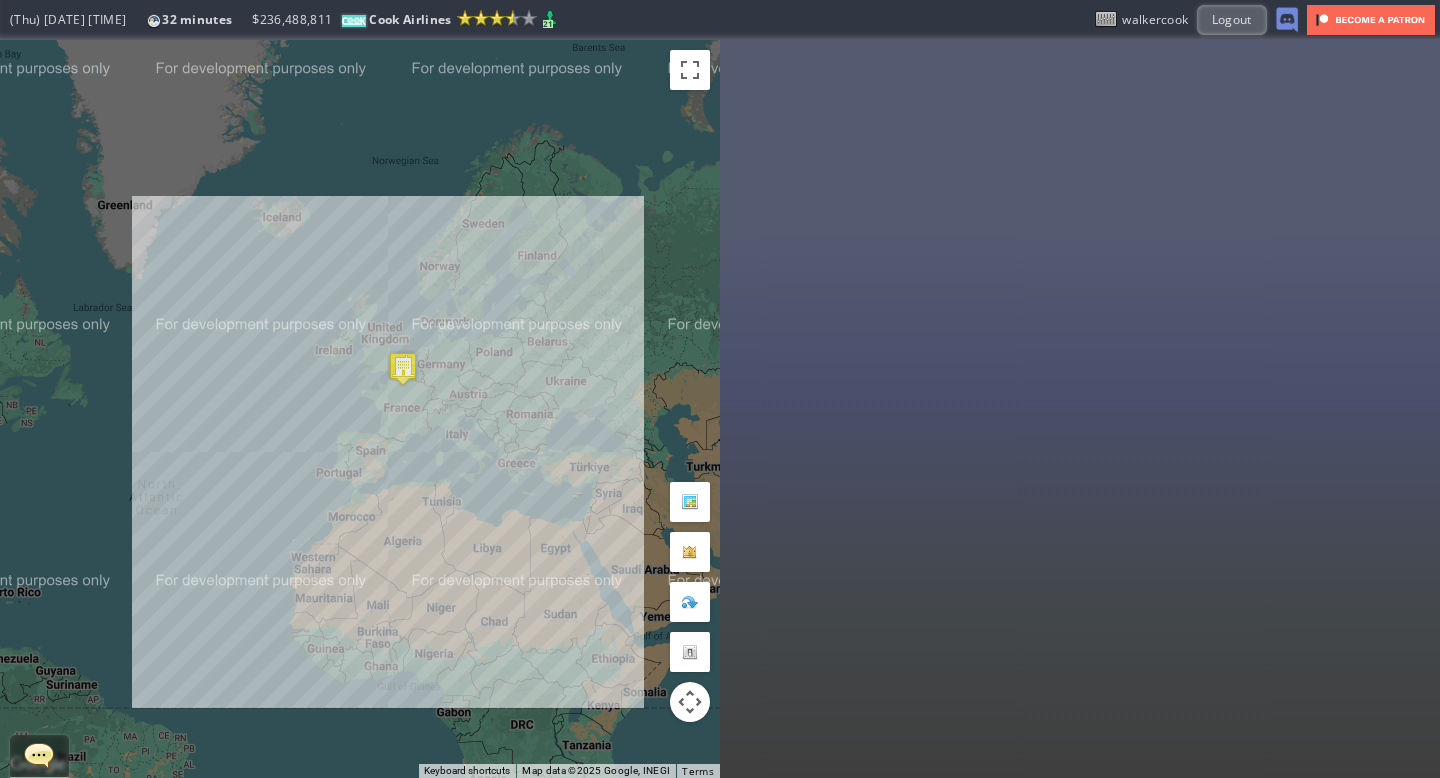 drag, startPoint x: 426, startPoint y: 371, endPoint x: 394, endPoint y: 268, distance: 107.856384 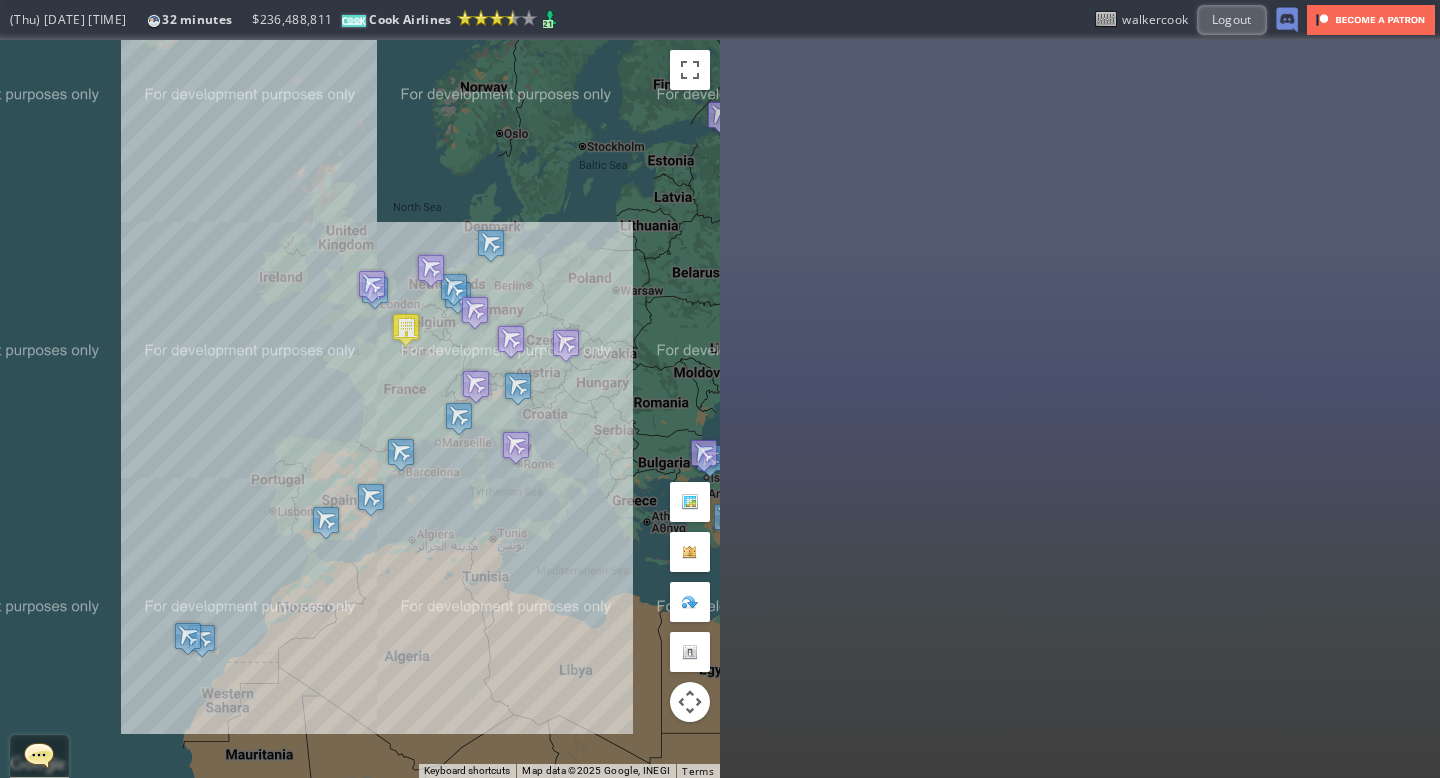drag, startPoint x: 452, startPoint y: 311, endPoint x: 452, endPoint y: 134, distance: 177 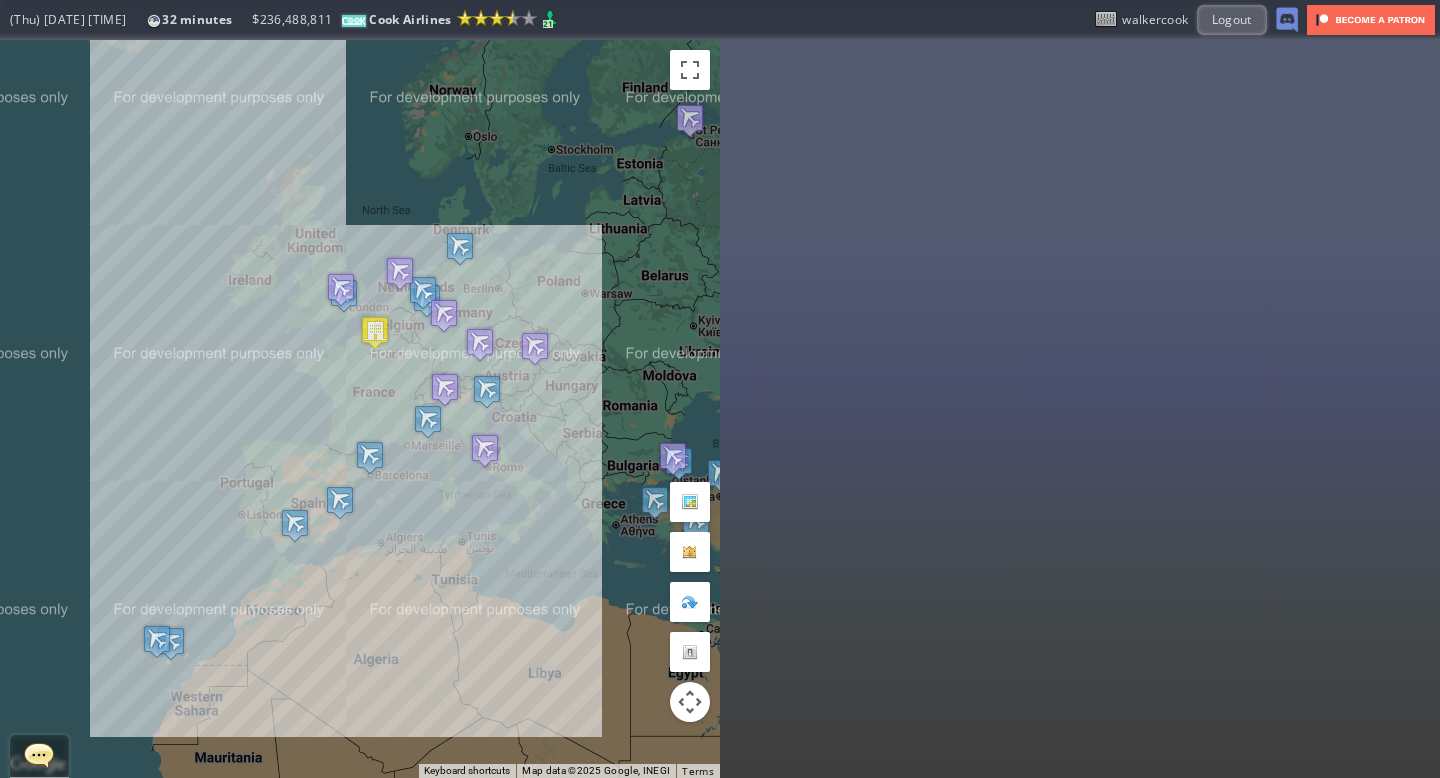 drag, startPoint x: 426, startPoint y: 122, endPoint x: 394, endPoint y: 128, distance: 32.55764 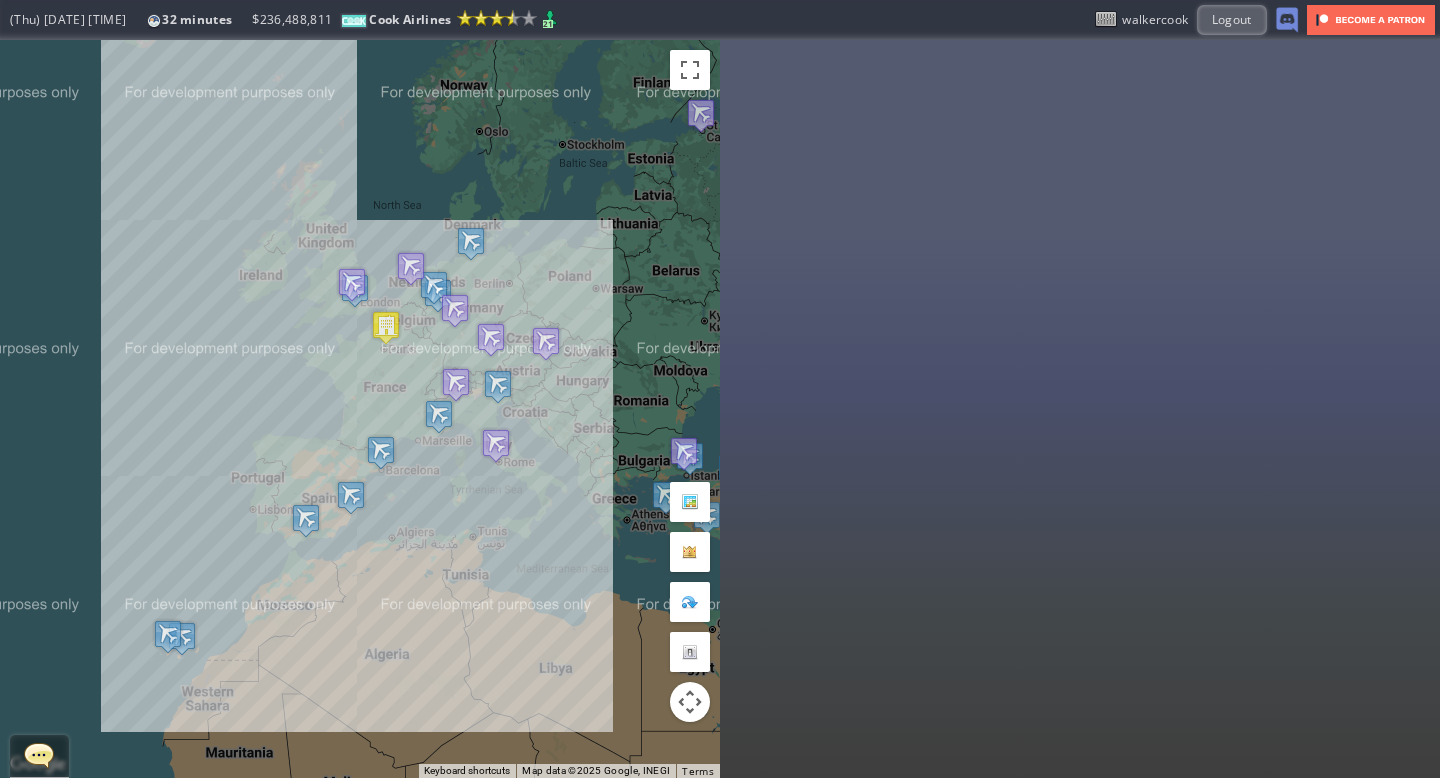 drag, startPoint x: 154, startPoint y: 333, endPoint x: 165, endPoint y: 328, distance: 12.083046 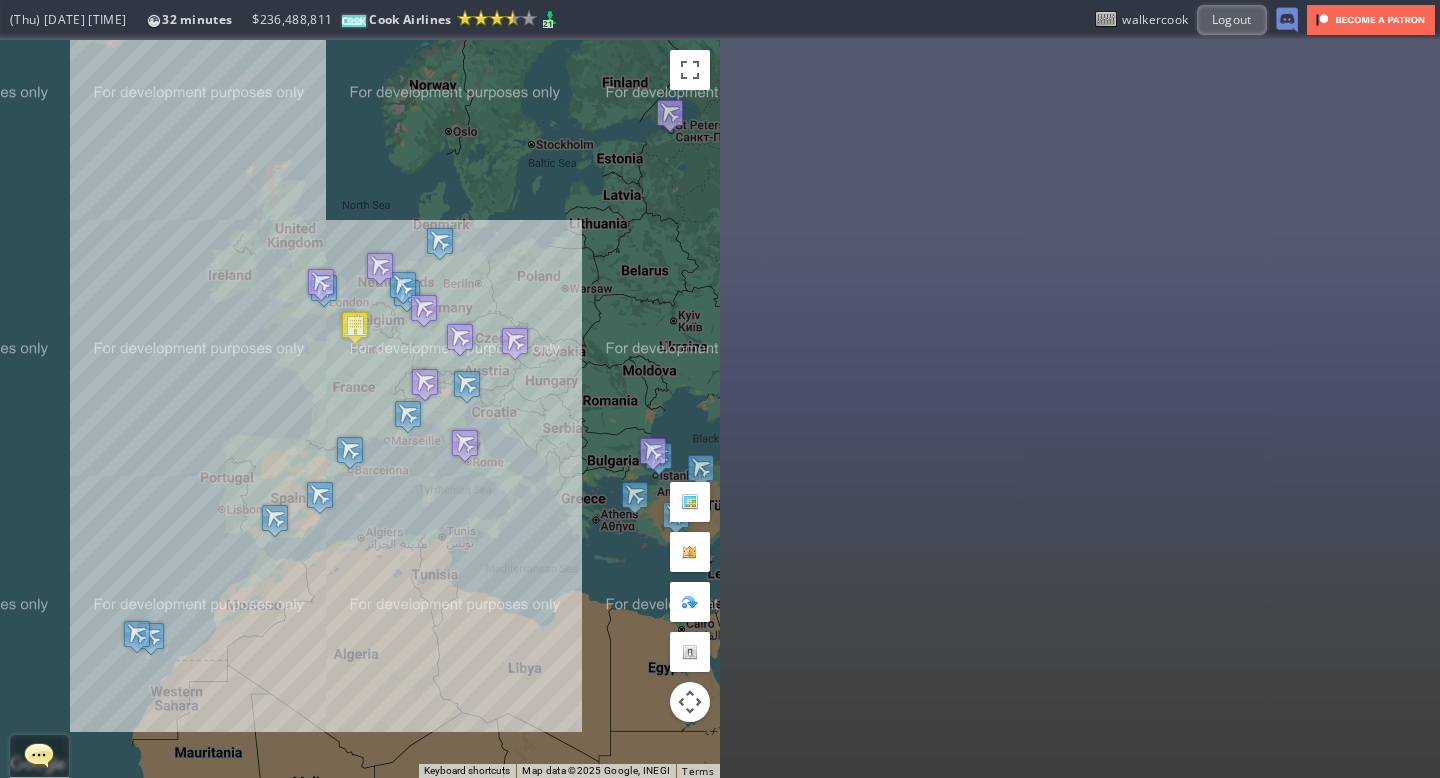 drag, startPoint x: 165, startPoint y: 328, endPoint x: 136, endPoint y: 326, distance: 29.068884 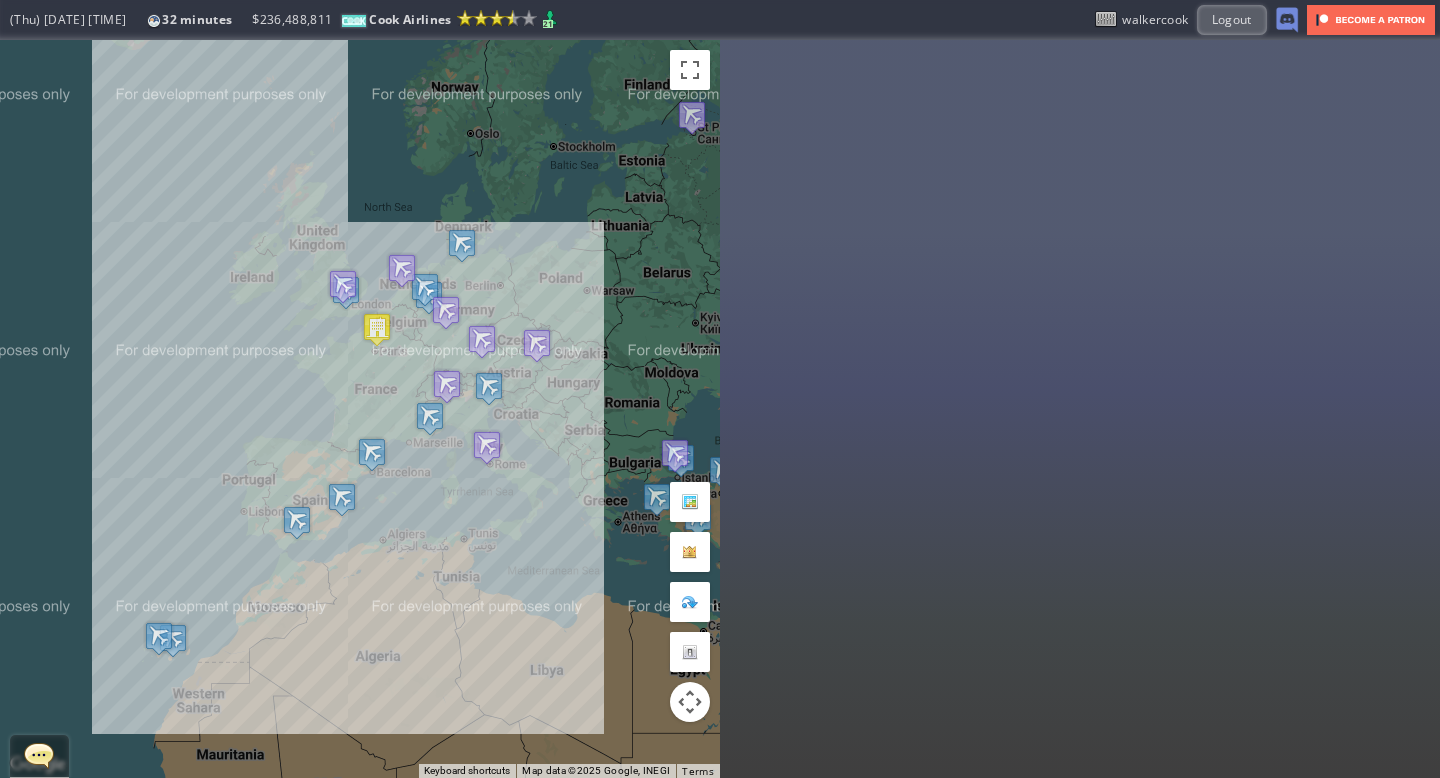 drag, startPoint x: 136, startPoint y: 326, endPoint x: 159, endPoint y: 328, distance: 23.086792 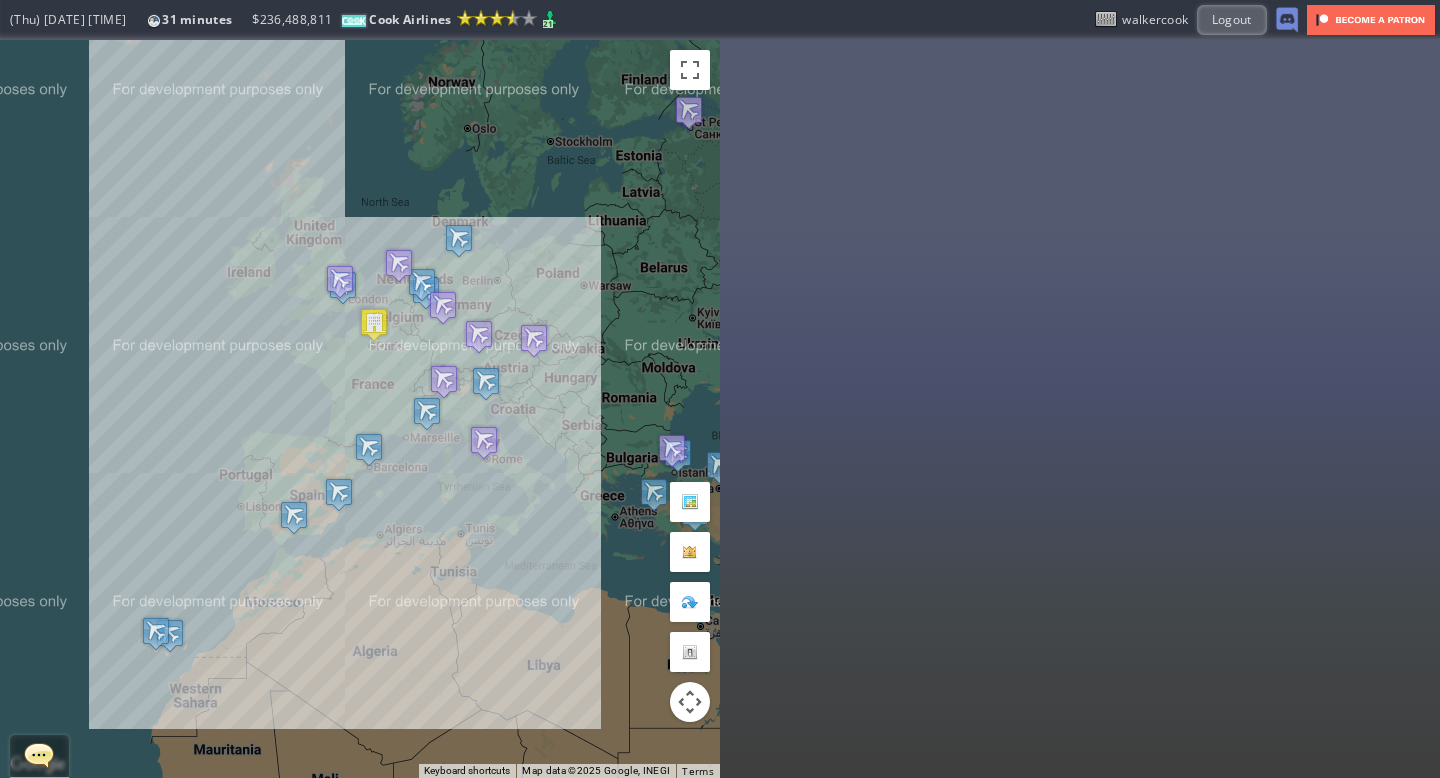click on "To navigate, press the arrow keys." at bounding box center [360, 409] 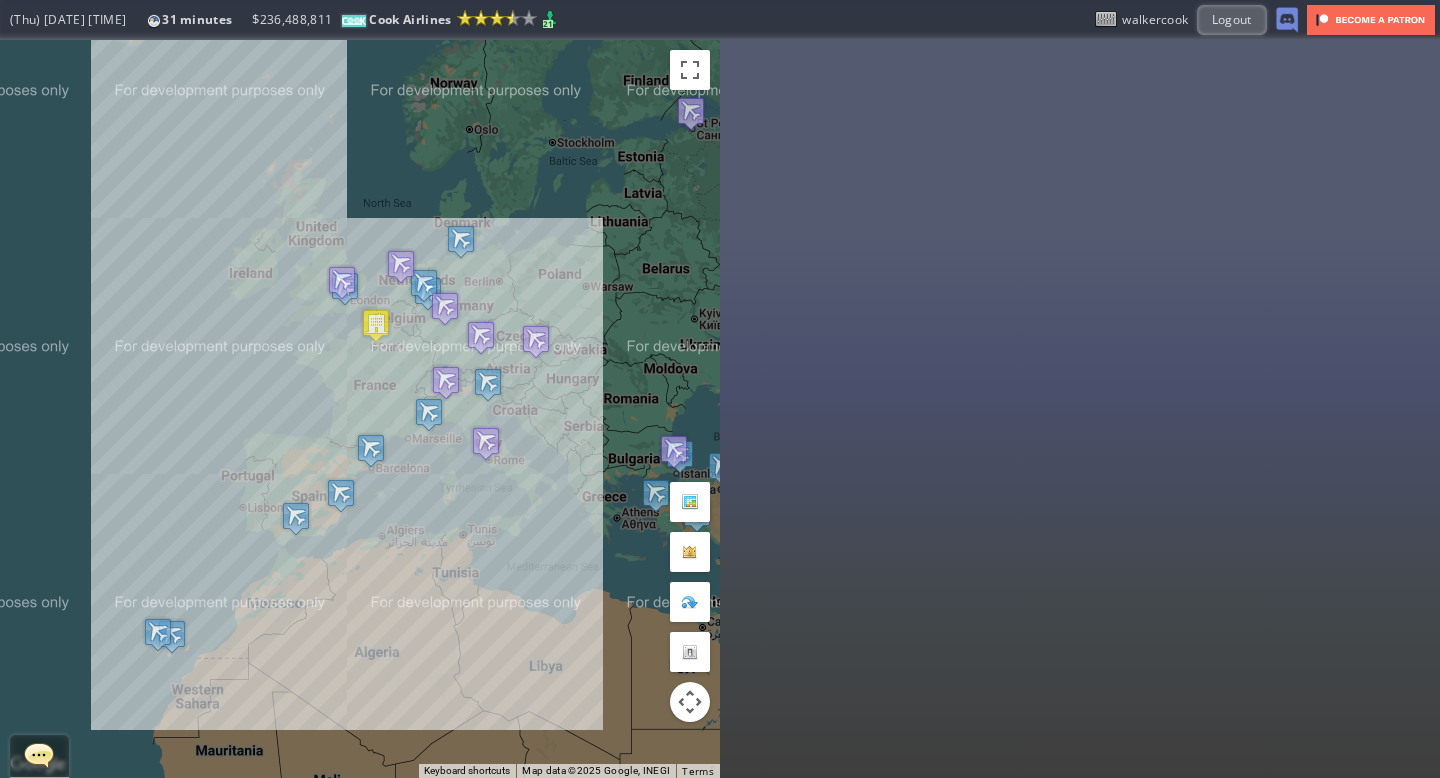 click on "To navigate, press the arrow keys." at bounding box center (360, 409) 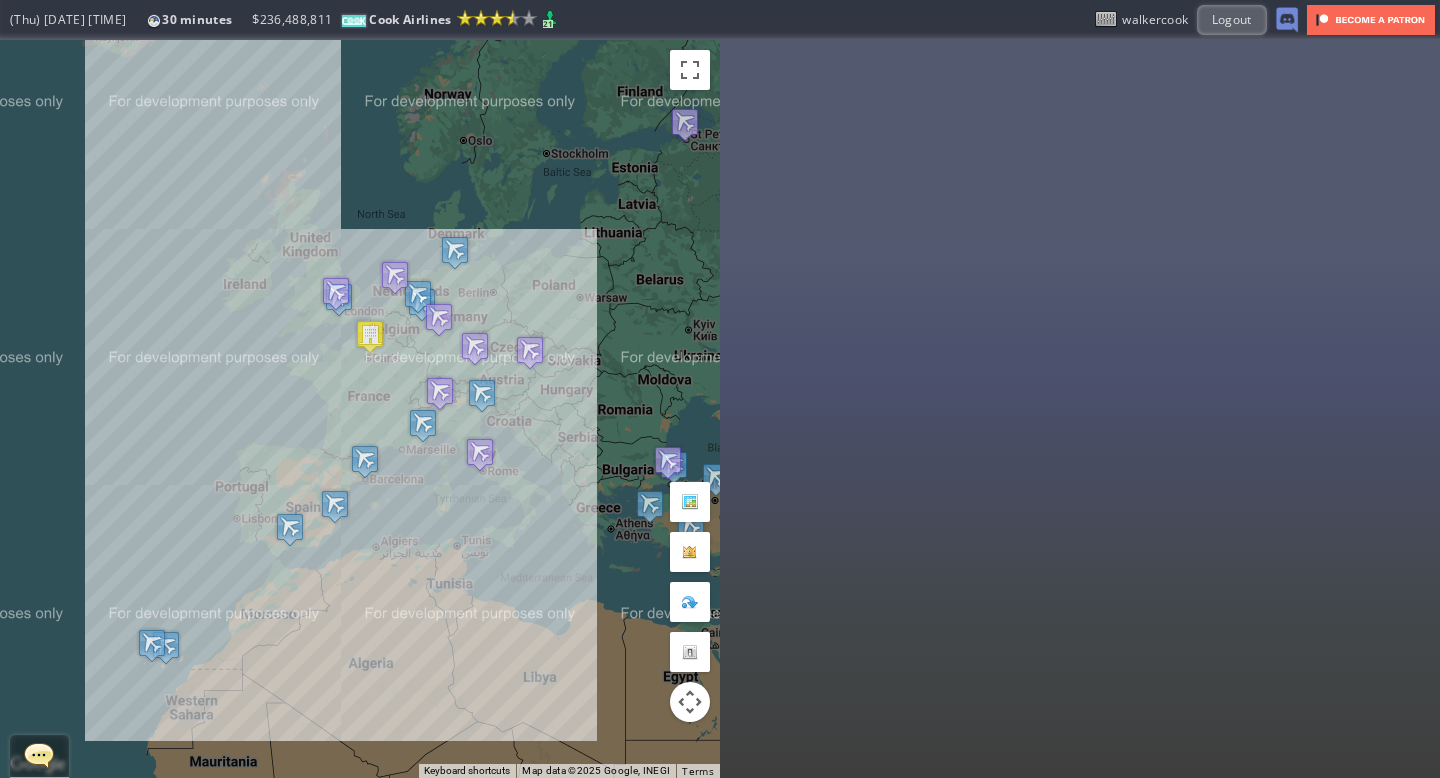 drag, startPoint x: 198, startPoint y: 367, endPoint x: 189, endPoint y: 378, distance: 14.21267 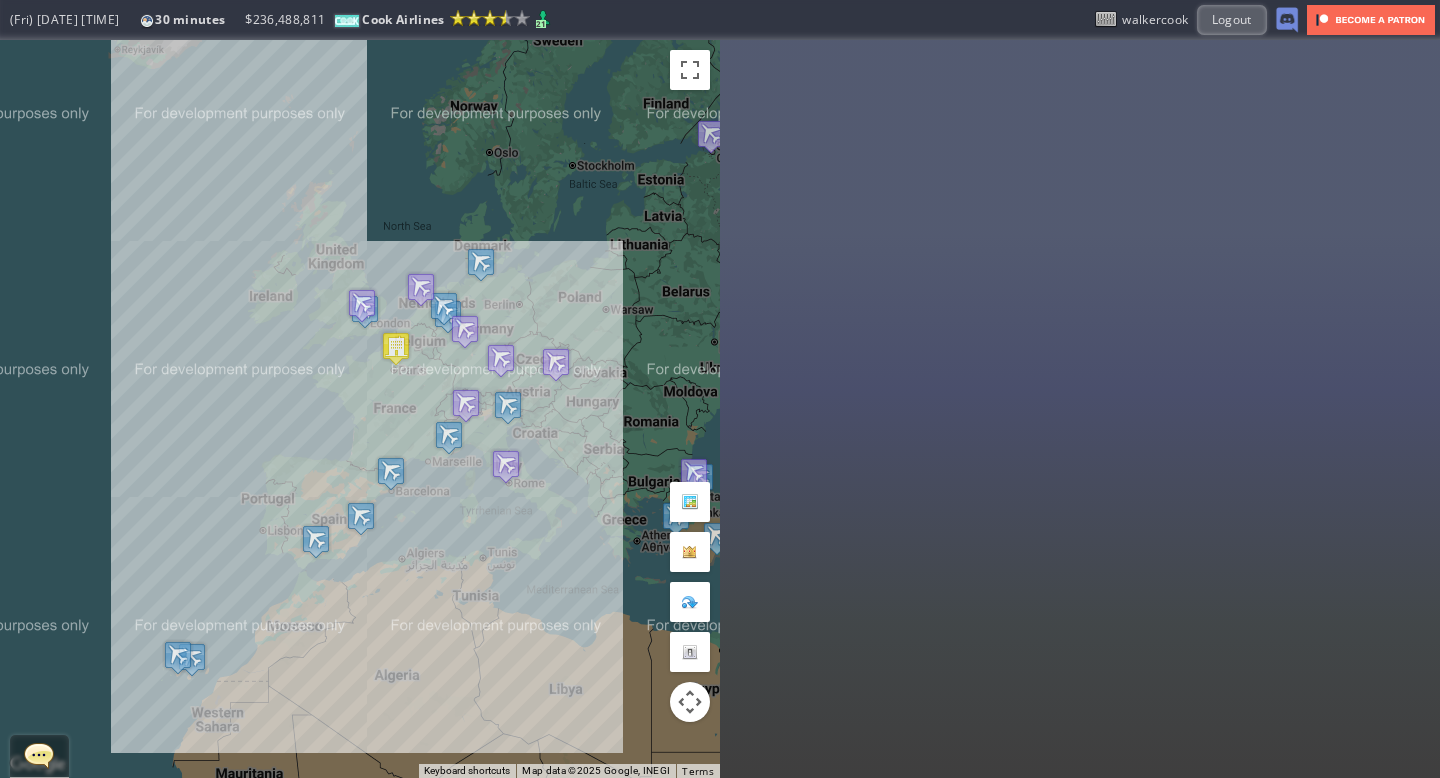 drag, startPoint x: 174, startPoint y: 298, endPoint x: 202, endPoint y: 310, distance: 30.463093 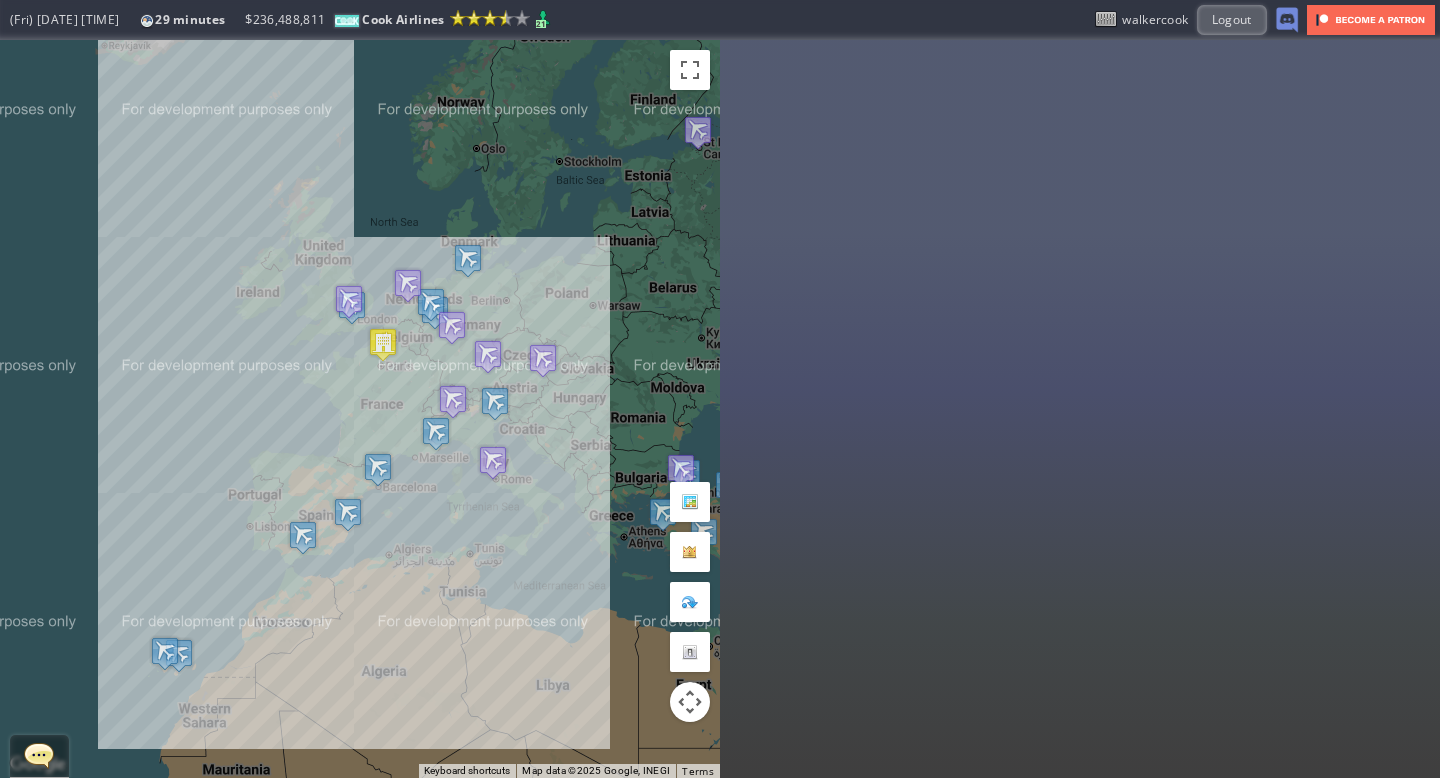 drag, startPoint x: 183, startPoint y: 403, endPoint x: 168, endPoint y: 399, distance: 15.524175 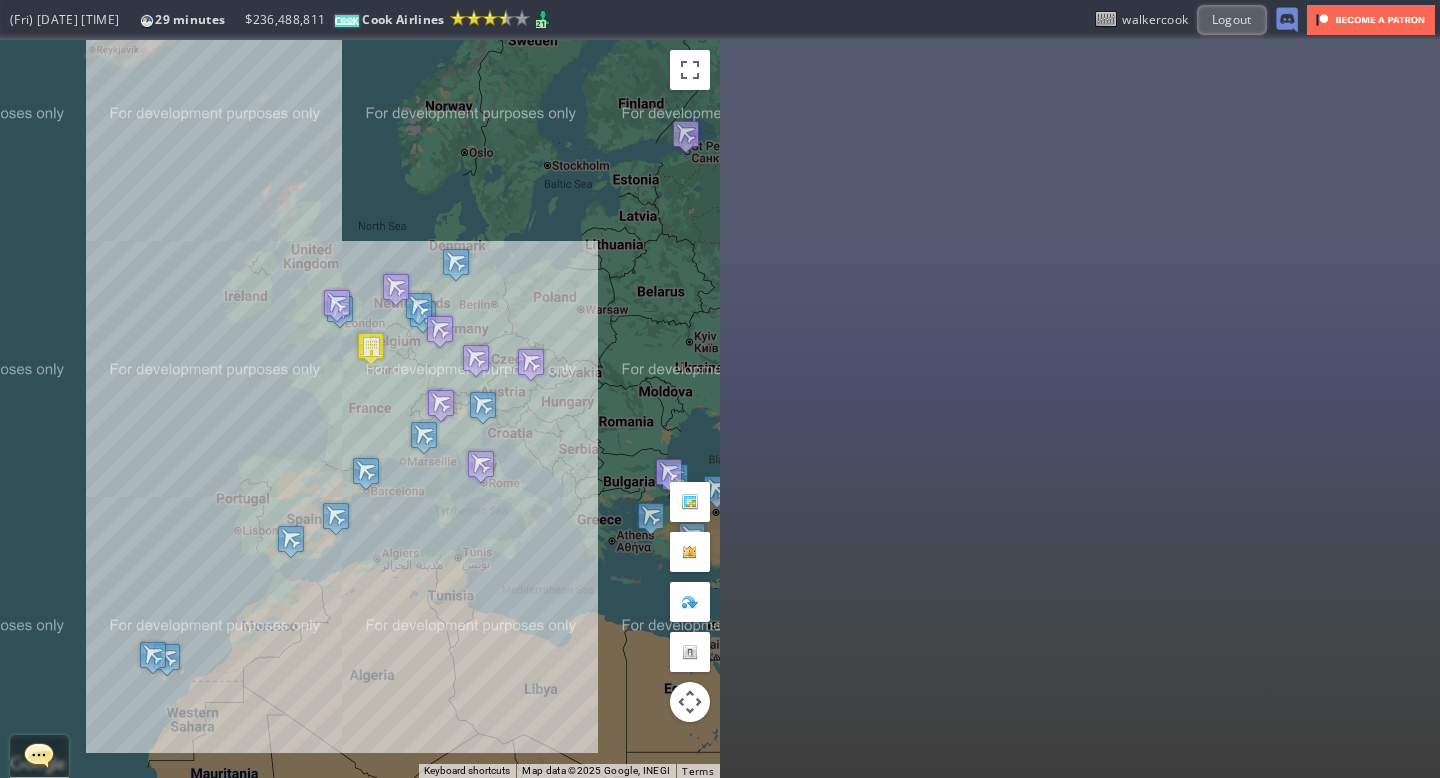 drag, startPoint x: 168, startPoint y: 399, endPoint x: 154, endPoint y: 399, distance: 14 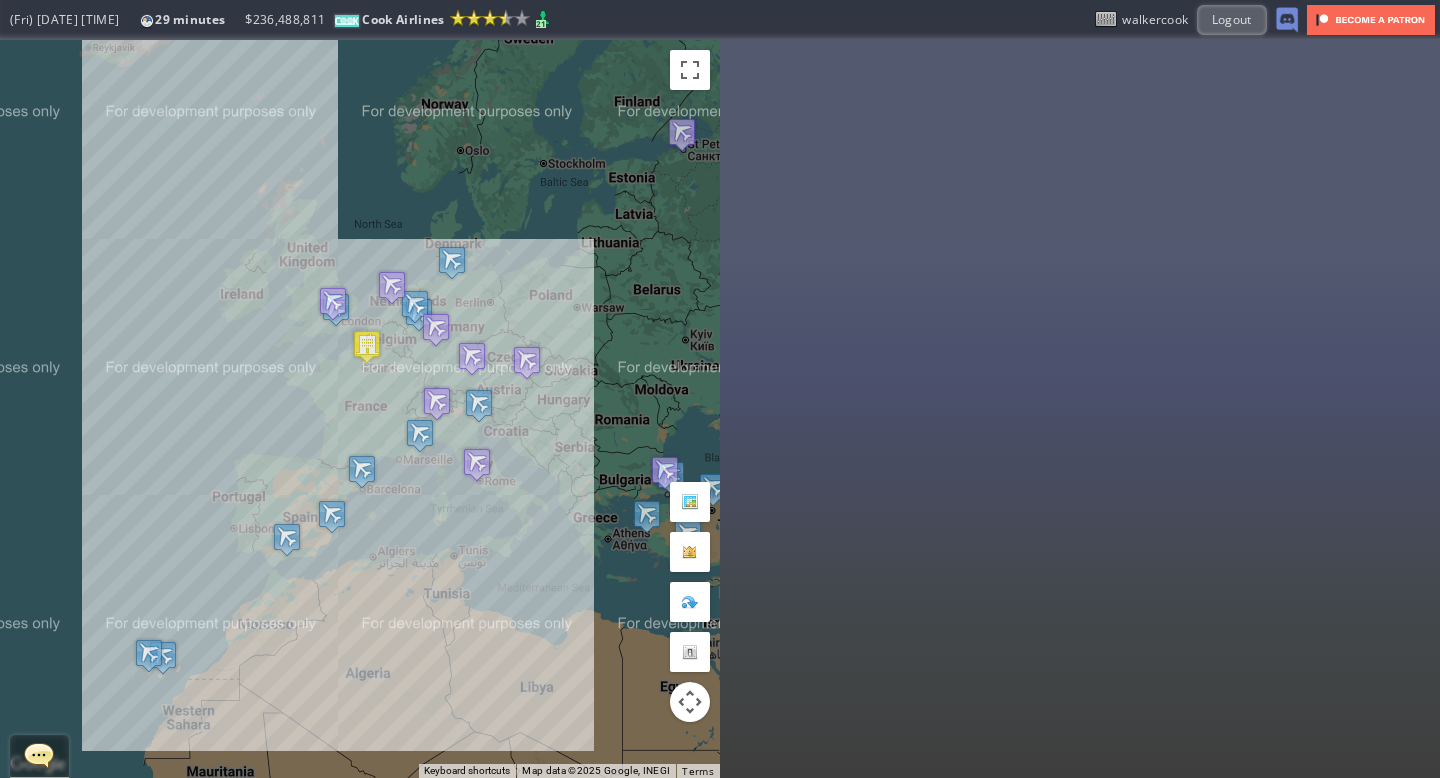 click on "To navigate, press the arrow keys." at bounding box center (360, 409) 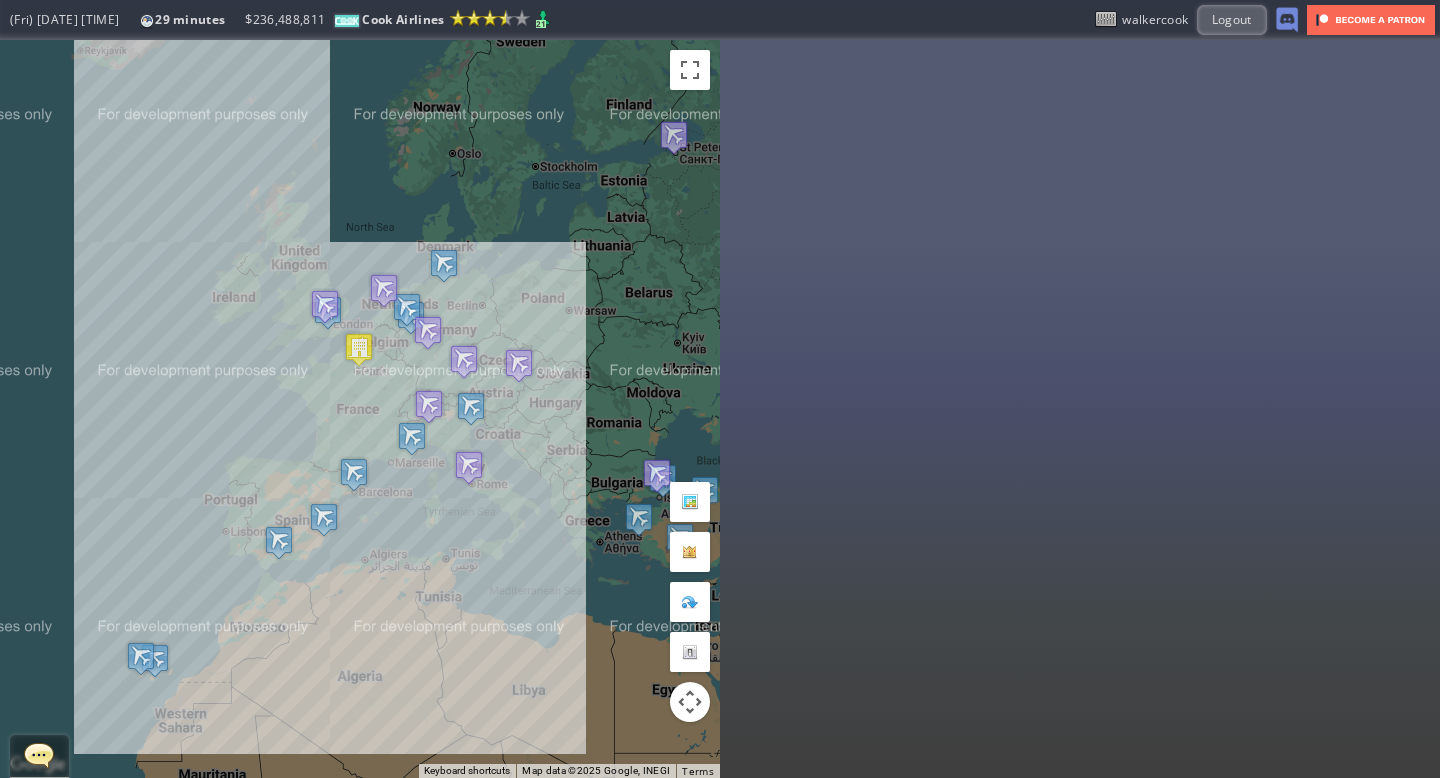 click on "To navigate, press the arrow keys." at bounding box center (360, 409) 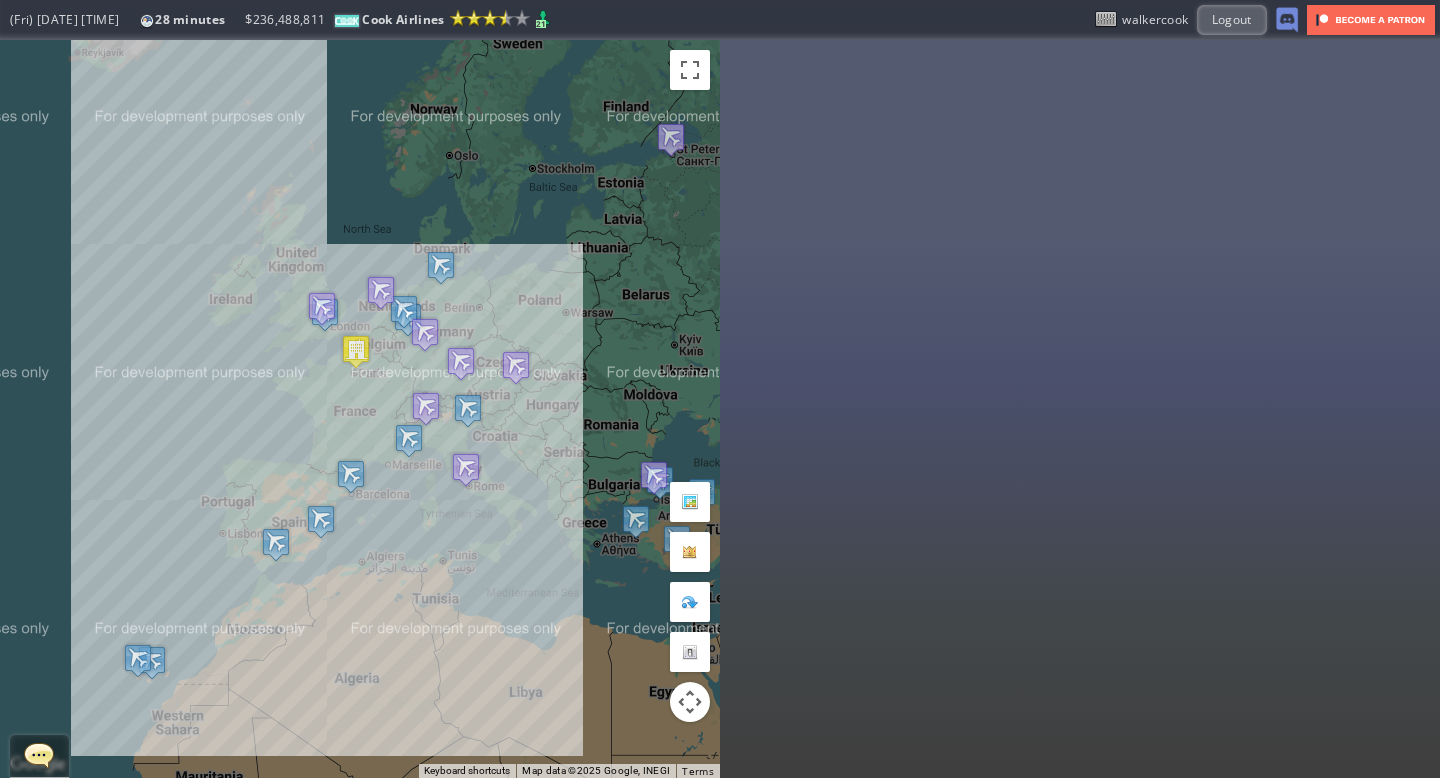 click on "To navigate, press the arrow keys." at bounding box center (360, 409) 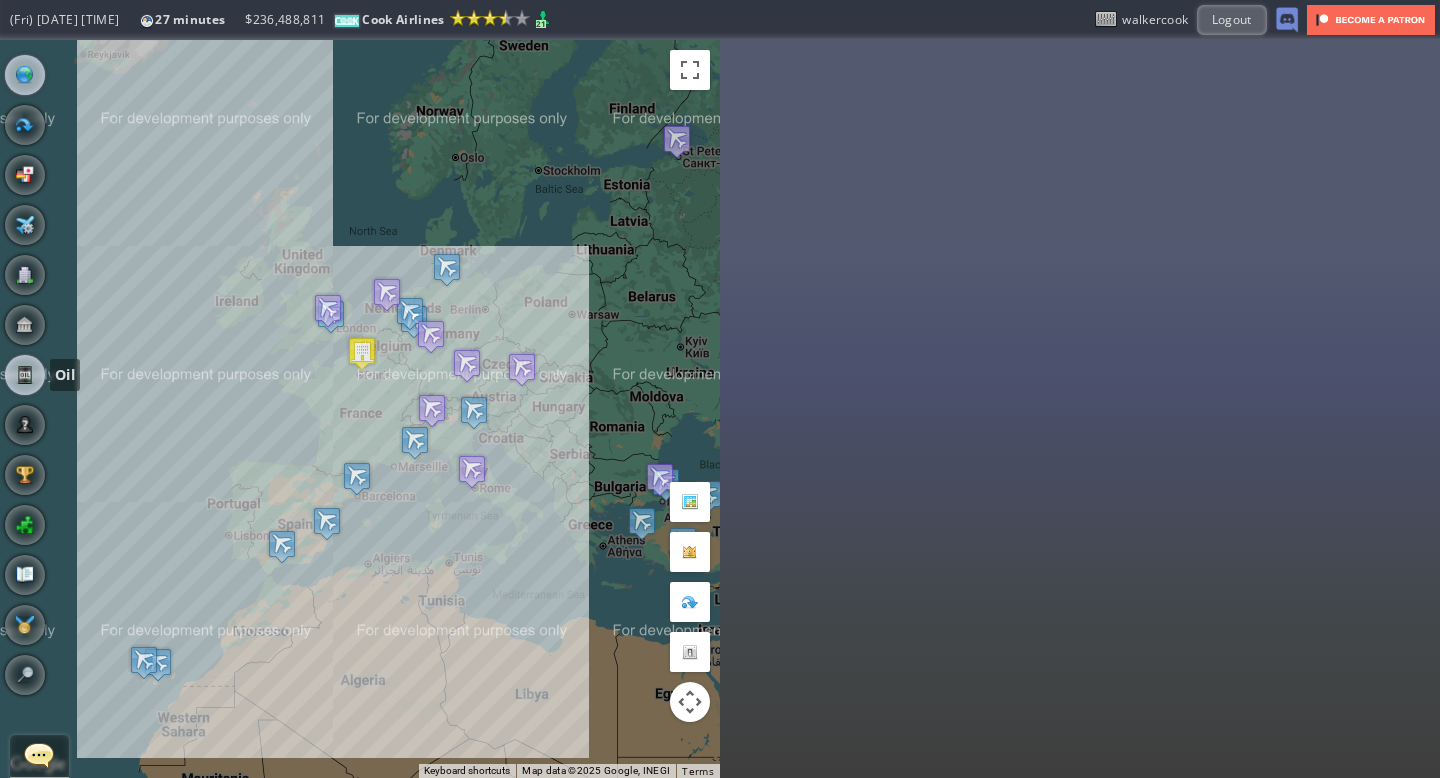 click at bounding box center [25, 375] 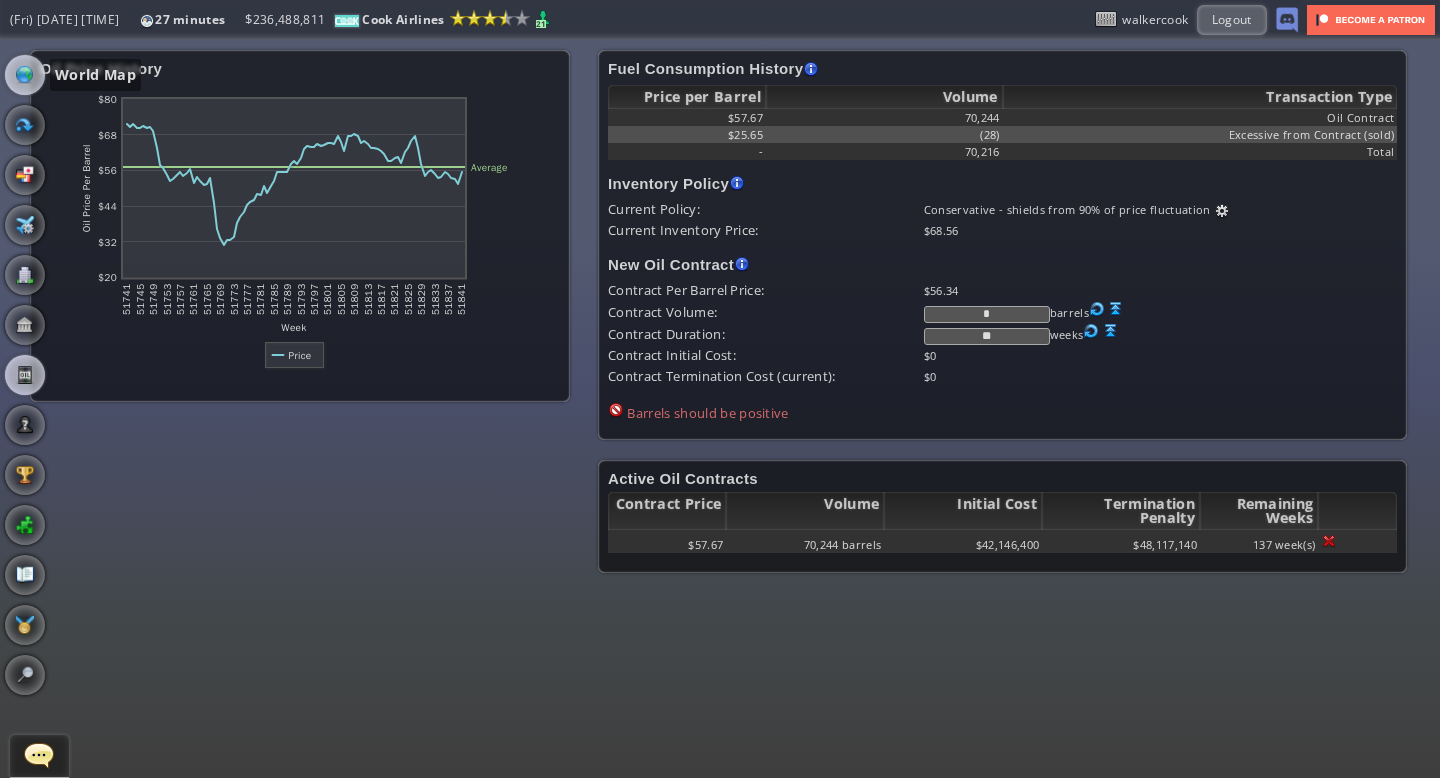 click at bounding box center [25, 75] 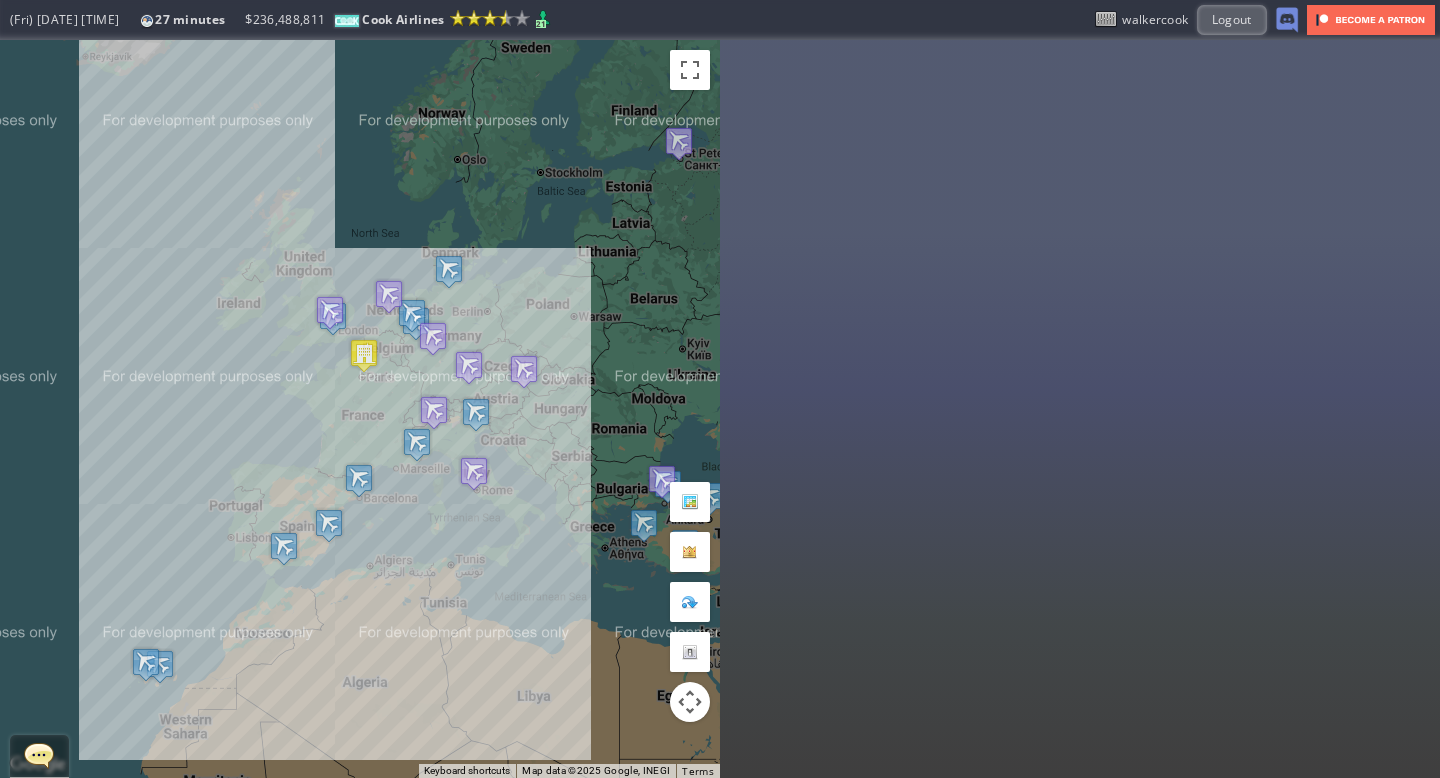 click on "To navigate, press the arrow keys." at bounding box center (360, 409) 